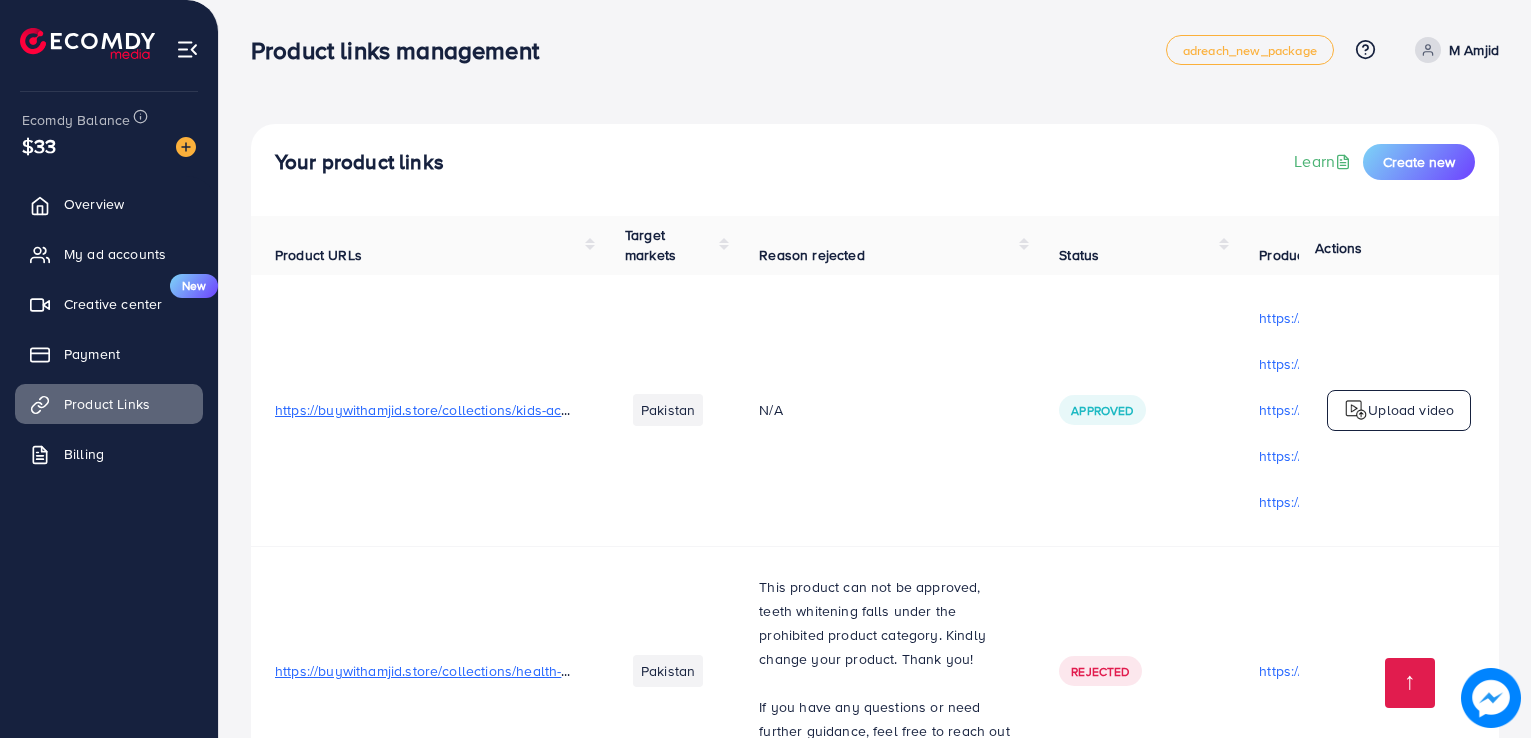scroll, scrollTop: 3579, scrollLeft: 0, axis: vertical 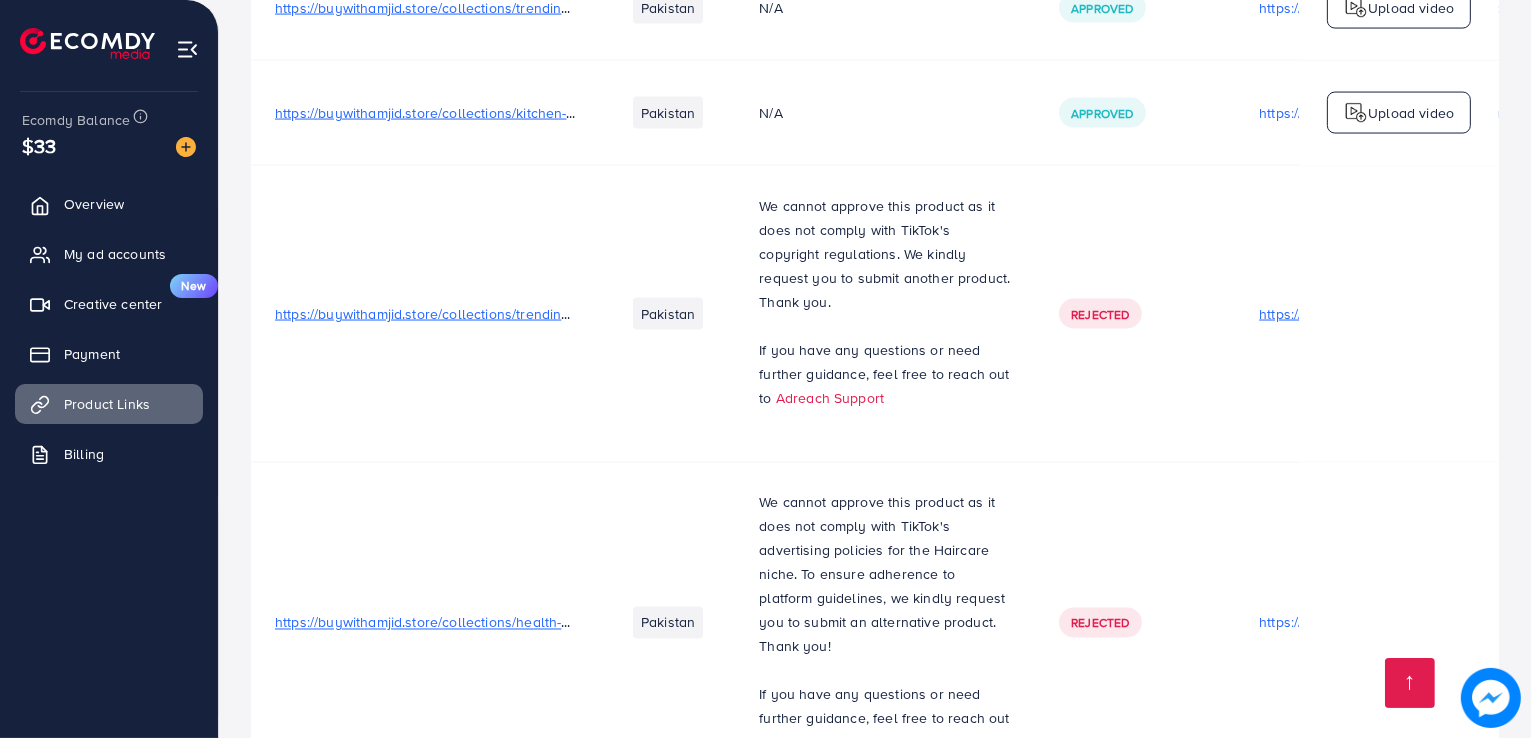 click on "https://files.ecomdy.com/videos/a03343ac-dcb9-42c6-8ef4-57a67bbe9064-1753725799292.mp4" at bounding box center (1385, 314) 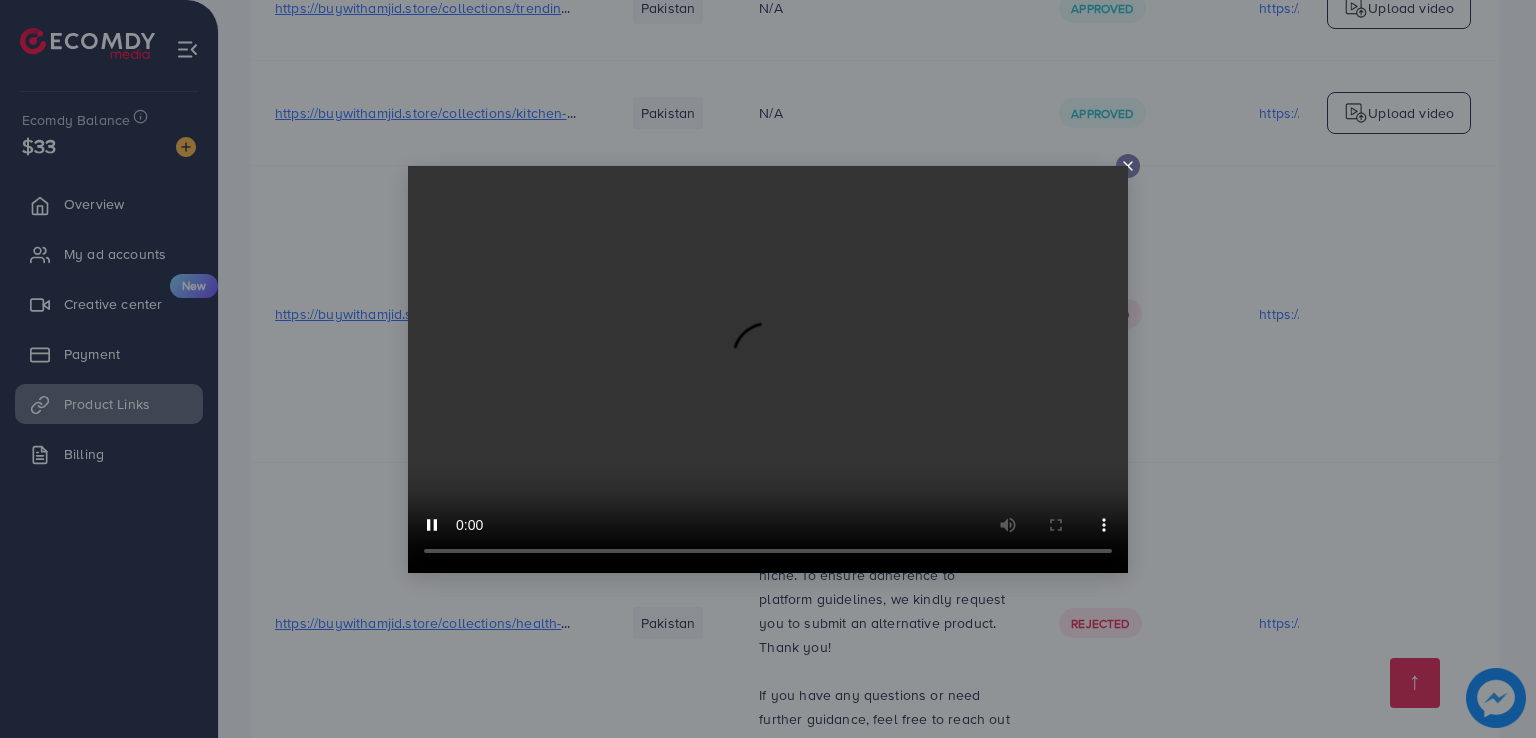click 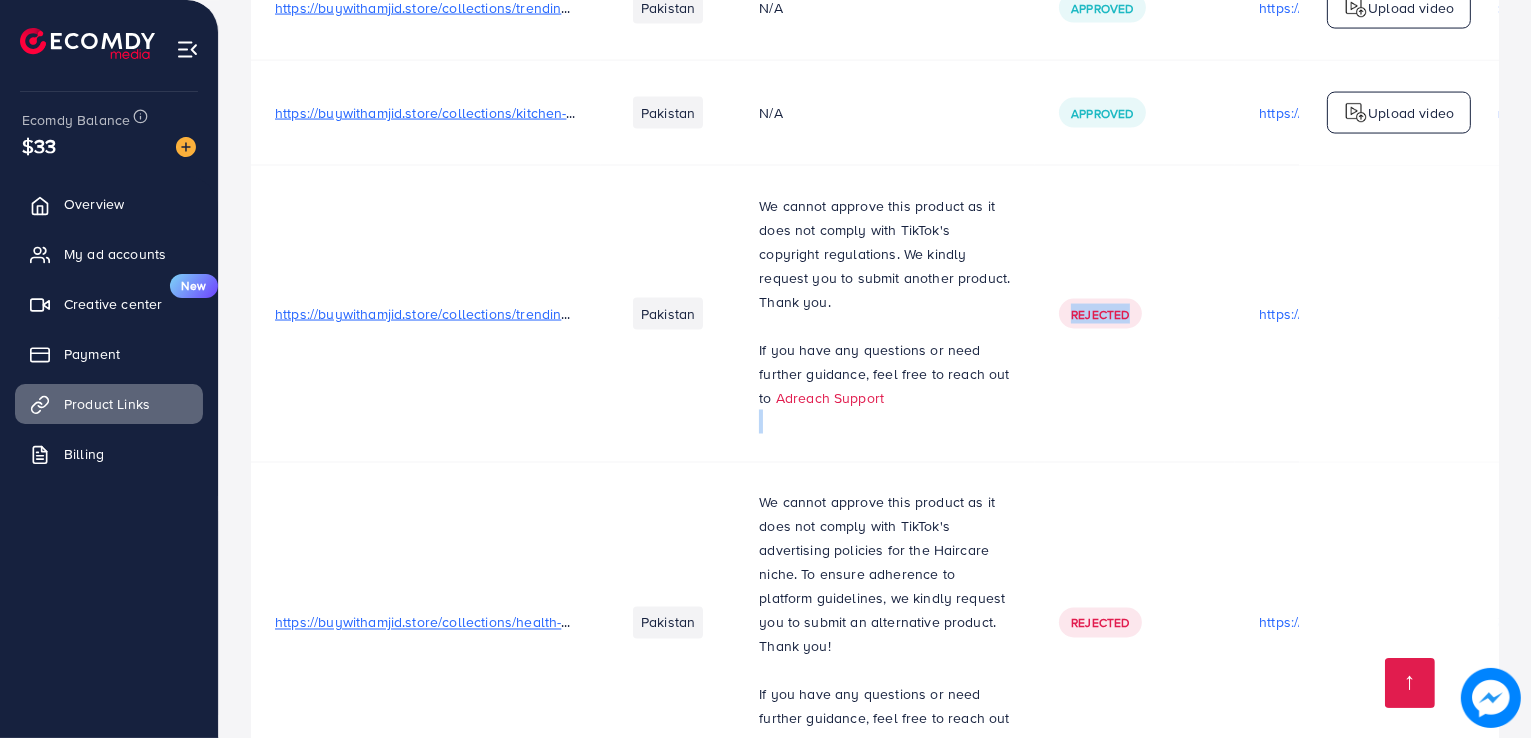 drag, startPoint x: 1172, startPoint y: 397, endPoint x: 1013, endPoint y: 397, distance: 159 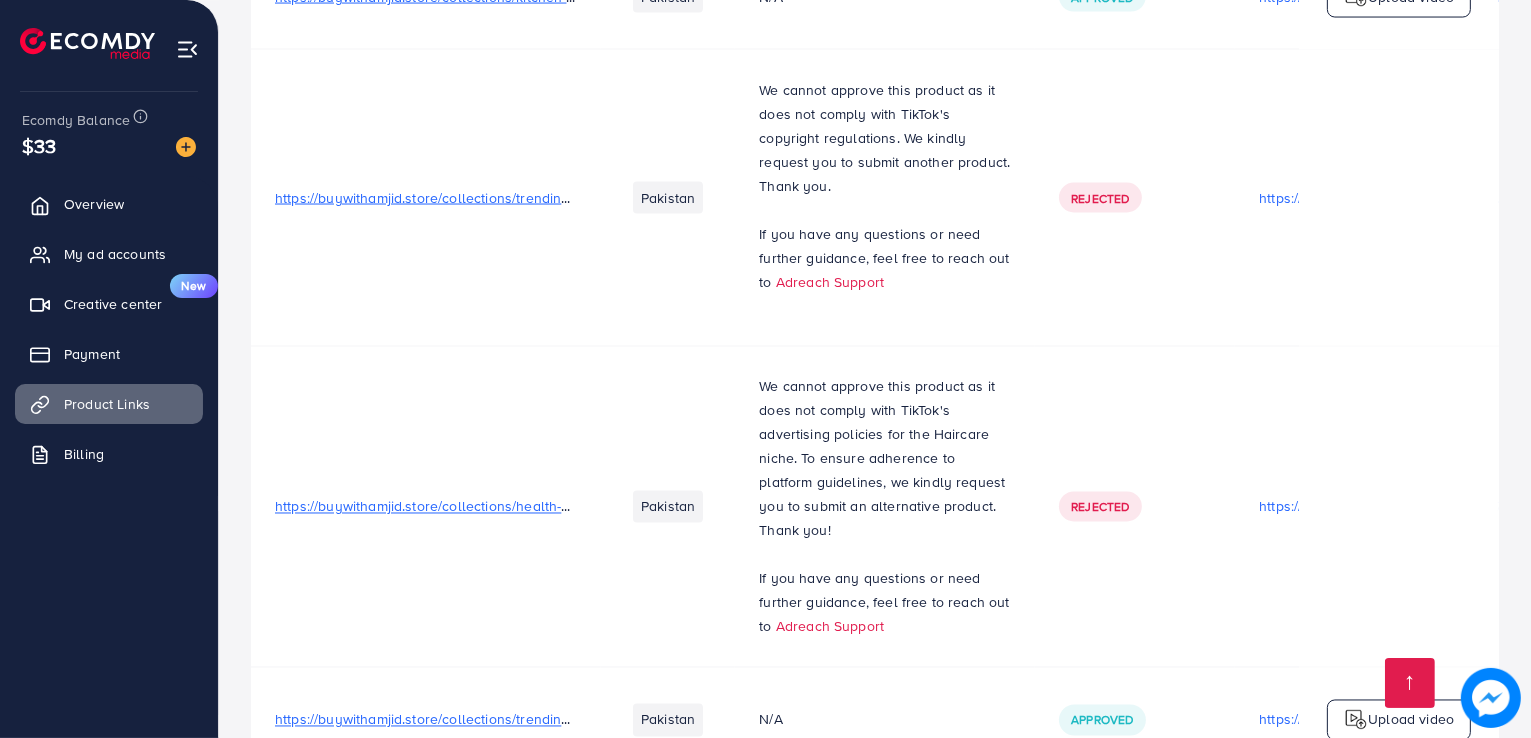 scroll, scrollTop: 3879, scrollLeft: 0, axis: vertical 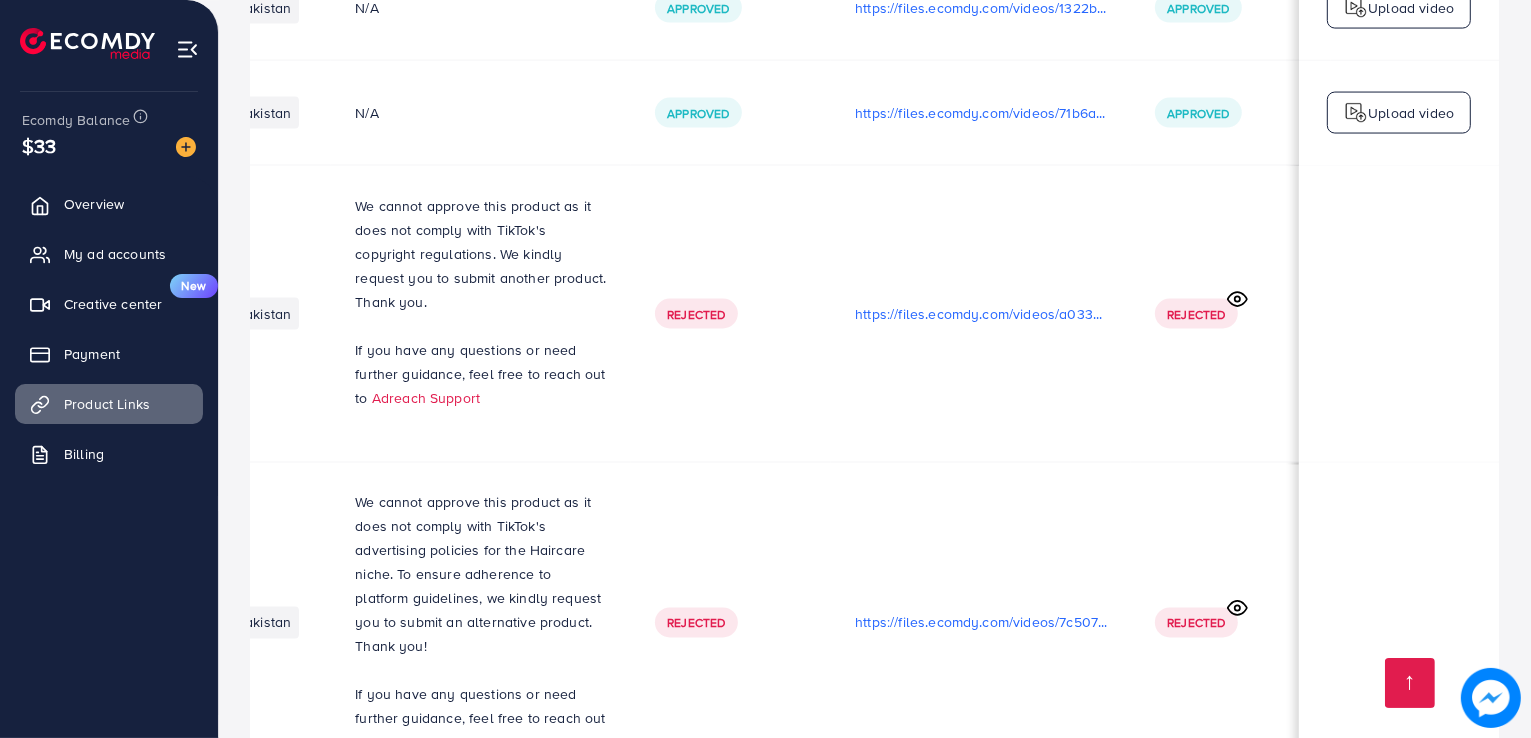 click 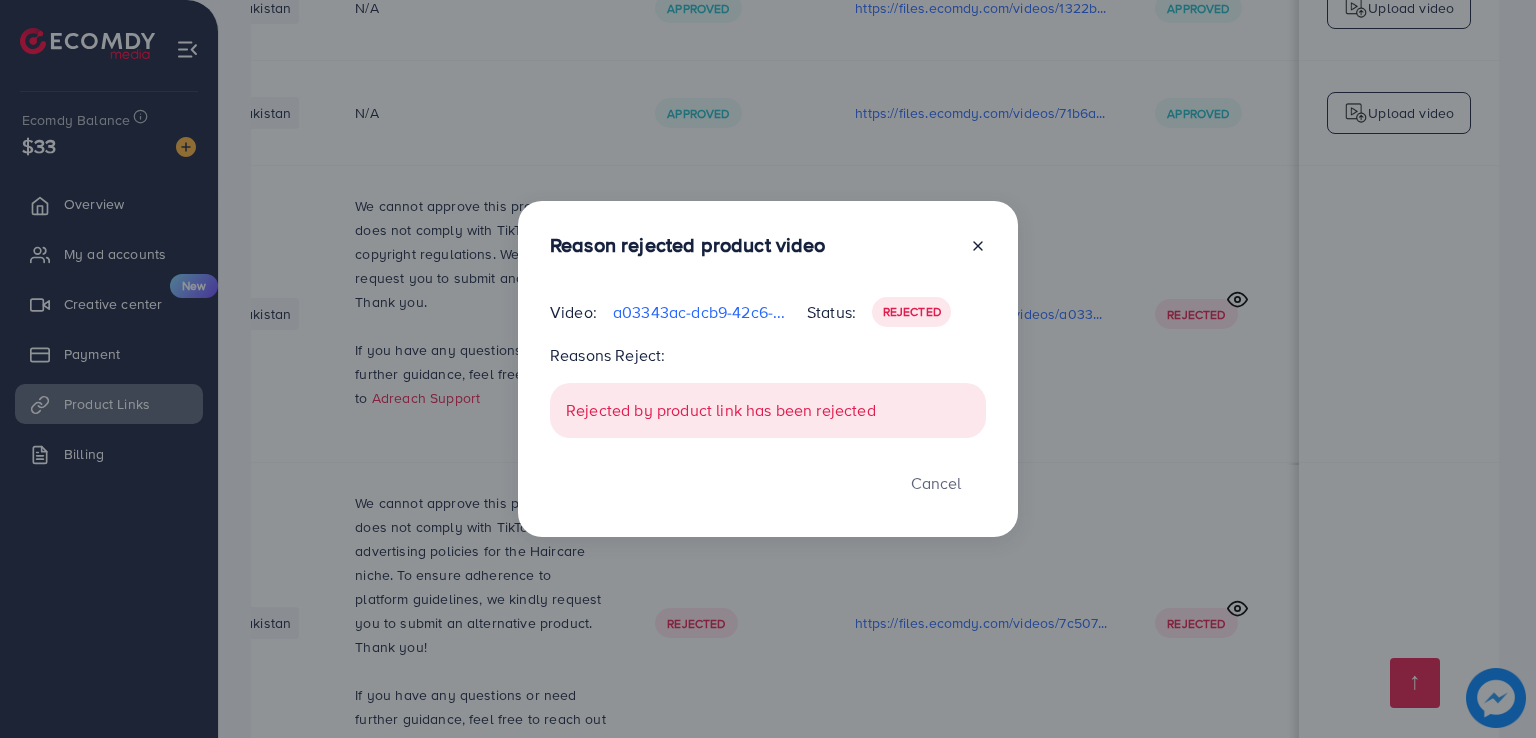 click on "Reason rejected product video   Video:  a03343ac-dcb9-42c6-8ef4-57a67bbe9064-1753725799292.mp4  Status:  Rejected Reasons Reject: Rejected by product link has been rejected  Cancel" at bounding box center [768, 369] 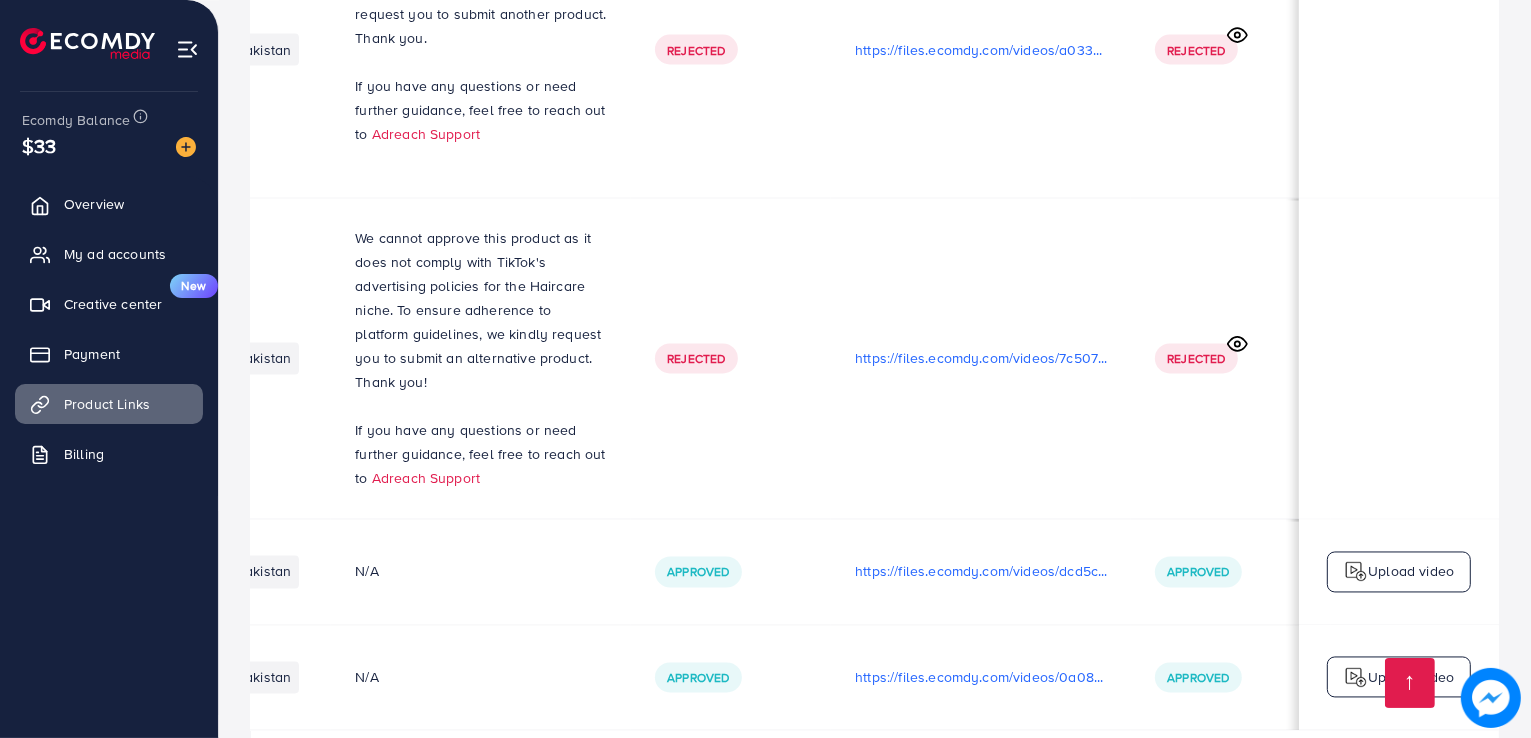 scroll, scrollTop: 3879, scrollLeft: 0, axis: vertical 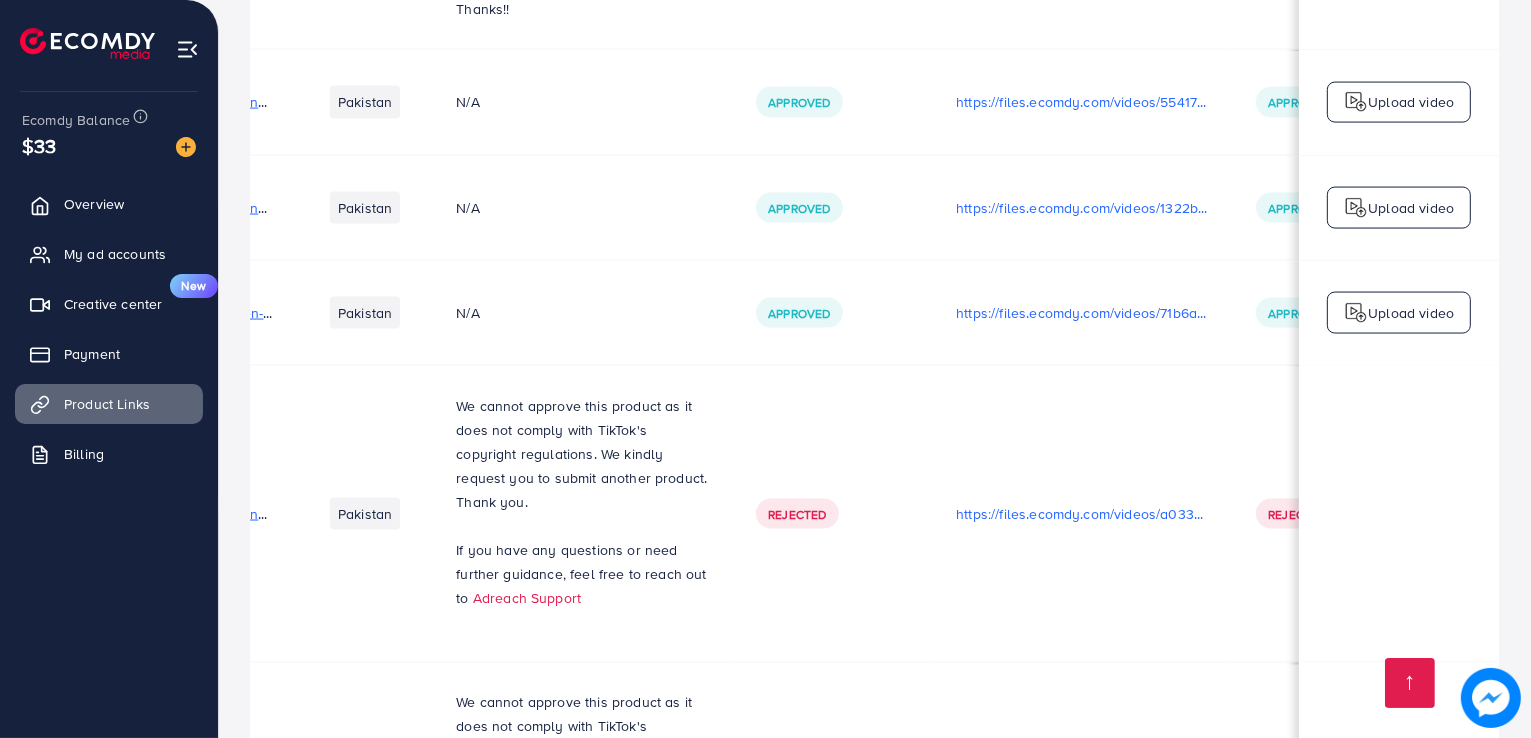 click on "https://buywithamjid.store/collections/trending-now/products/x10-pro-max-smart-band-2025-ultra-slim-smartband-with-bluetooth-calling-water-proof-with-box" at bounding box center [470, 514] 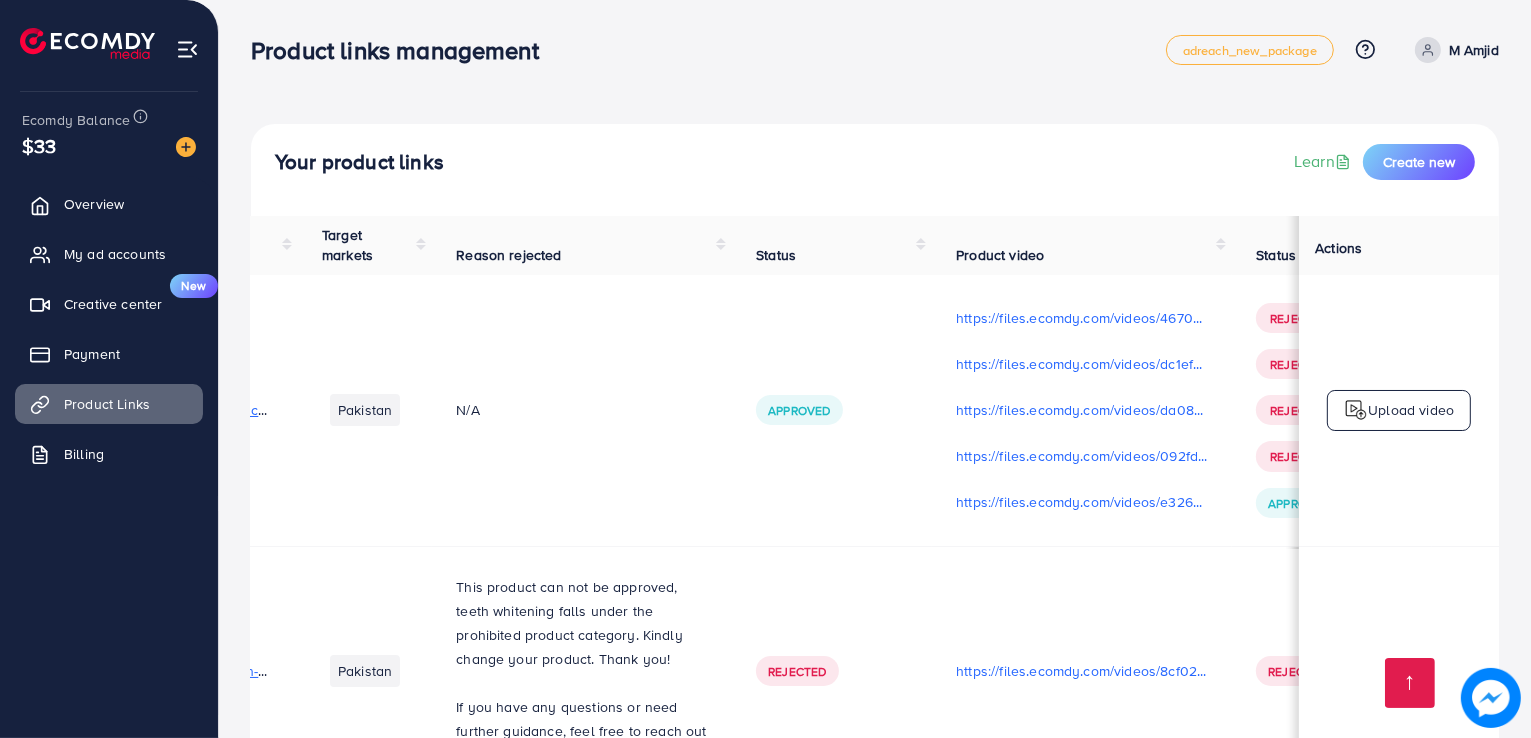 scroll, scrollTop: 0, scrollLeft: 0, axis: both 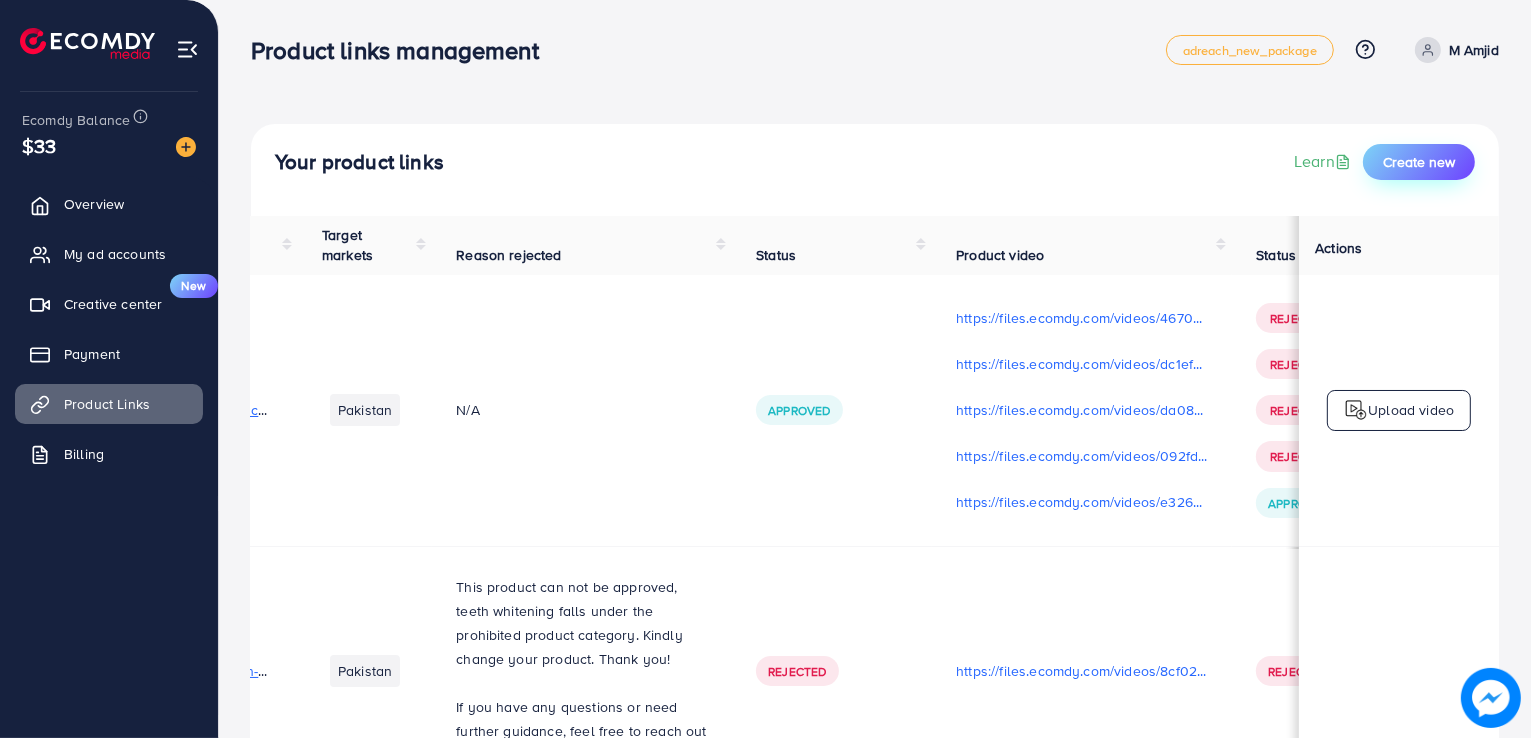 click on "Create new" at bounding box center [1419, 162] 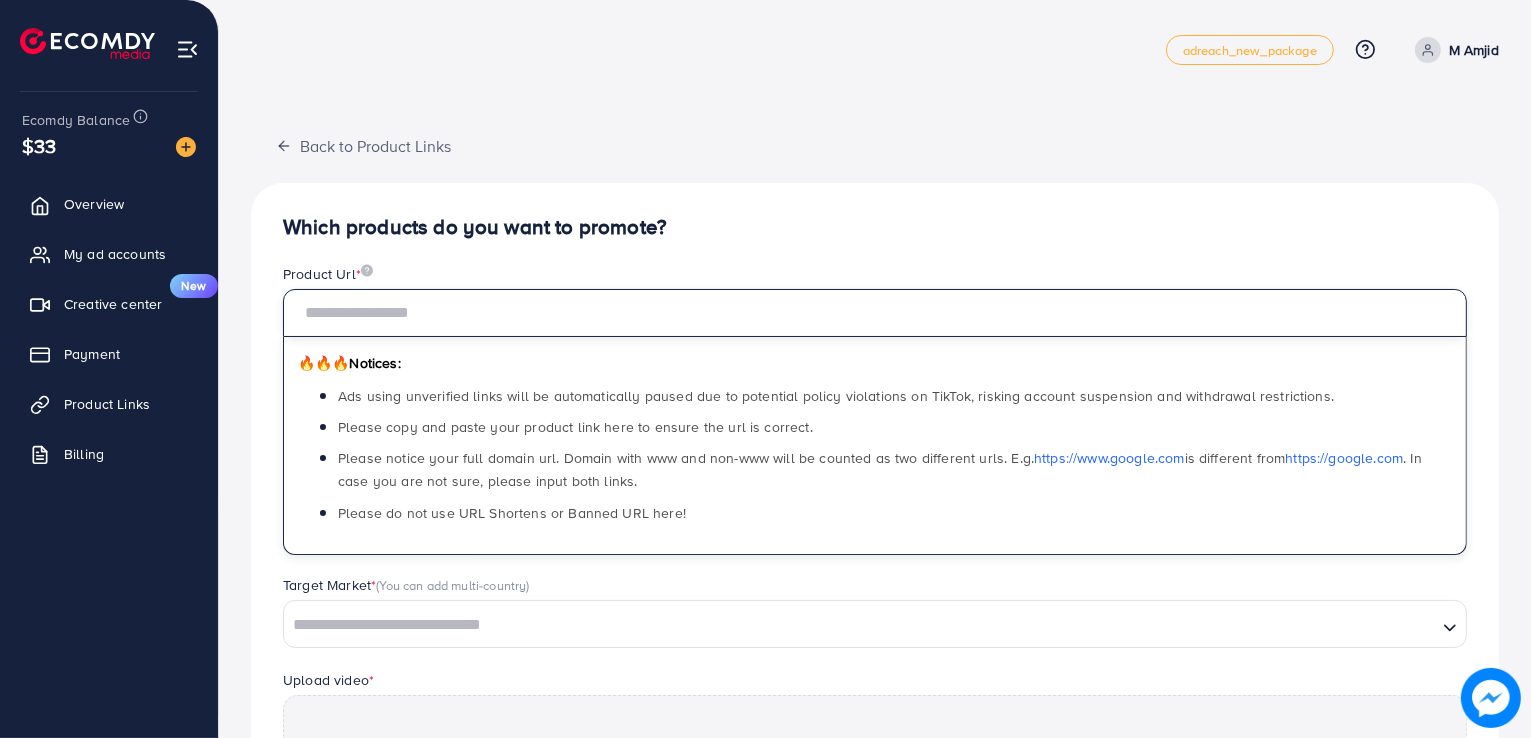 paste on "**********" 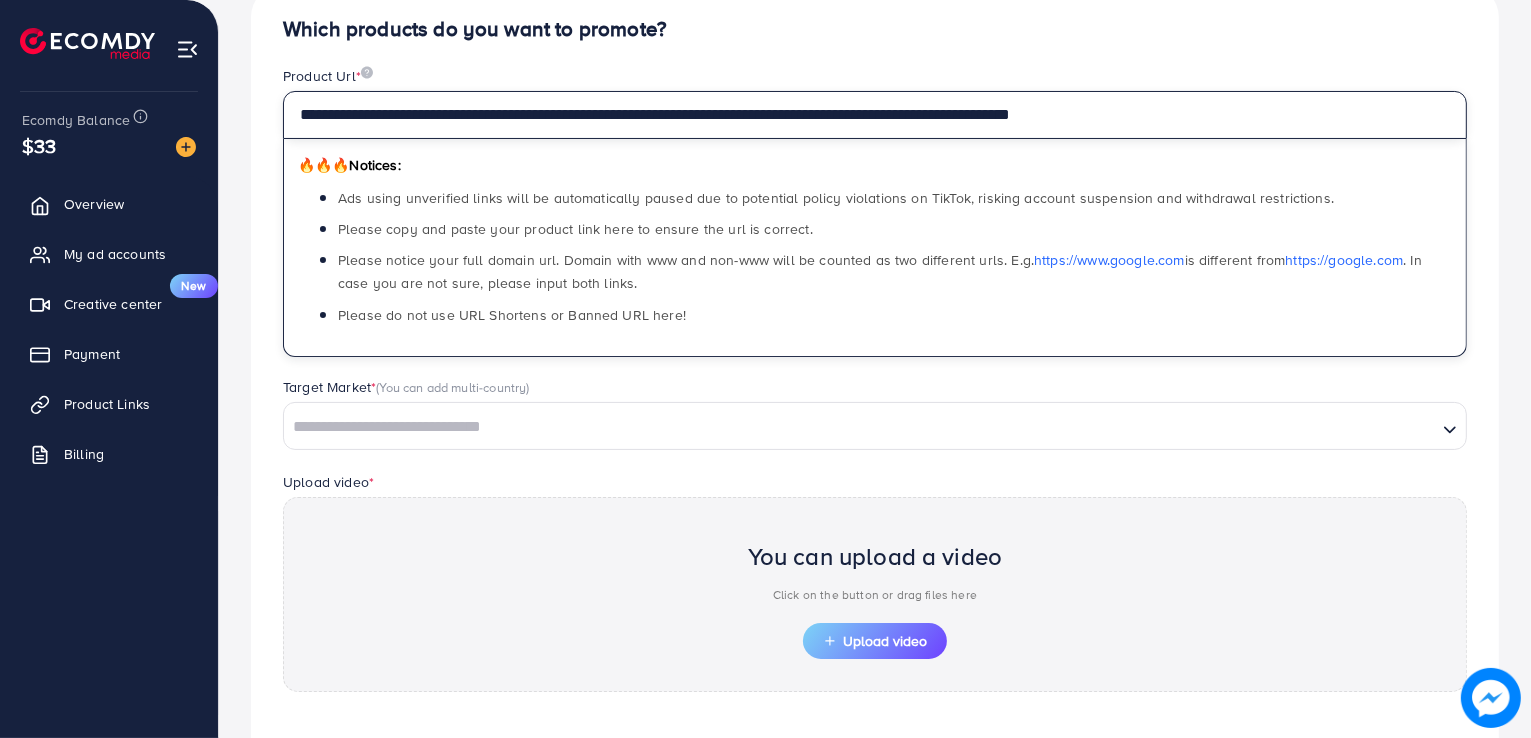 scroll, scrollTop: 200, scrollLeft: 0, axis: vertical 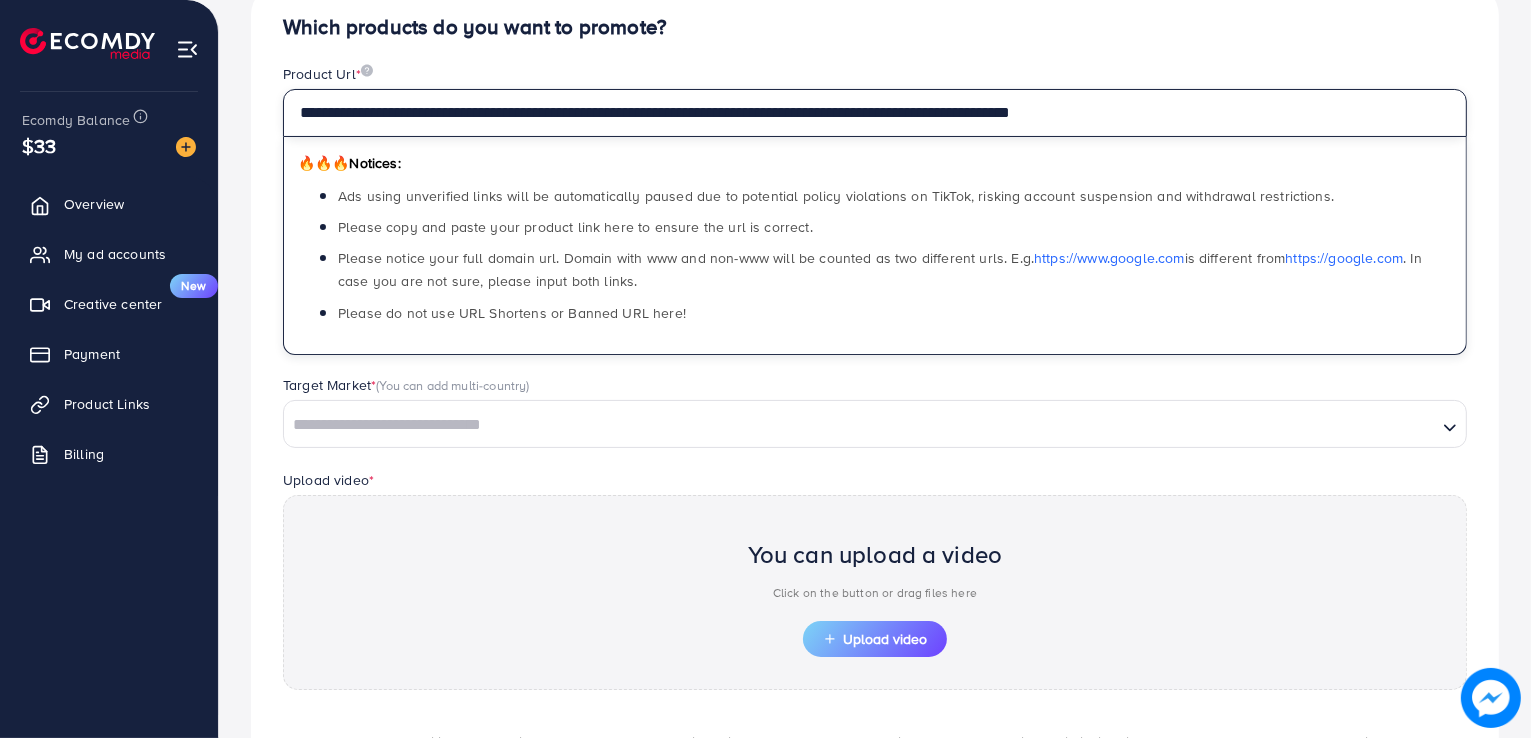 type on "**********" 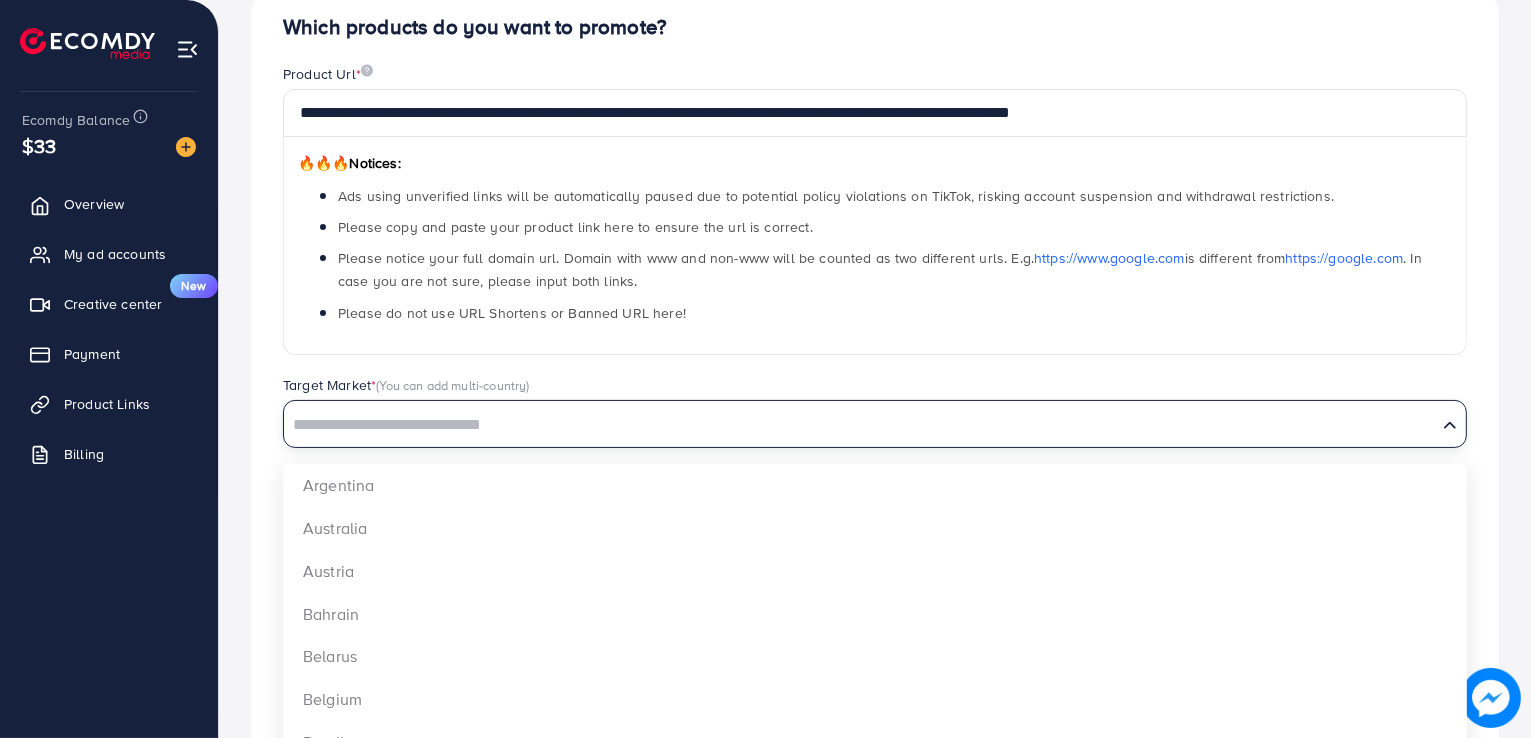 drag, startPoint x: 510, startPoint y: 426, endPoint x: 411, endPoint y: 421, distance: 99.12618 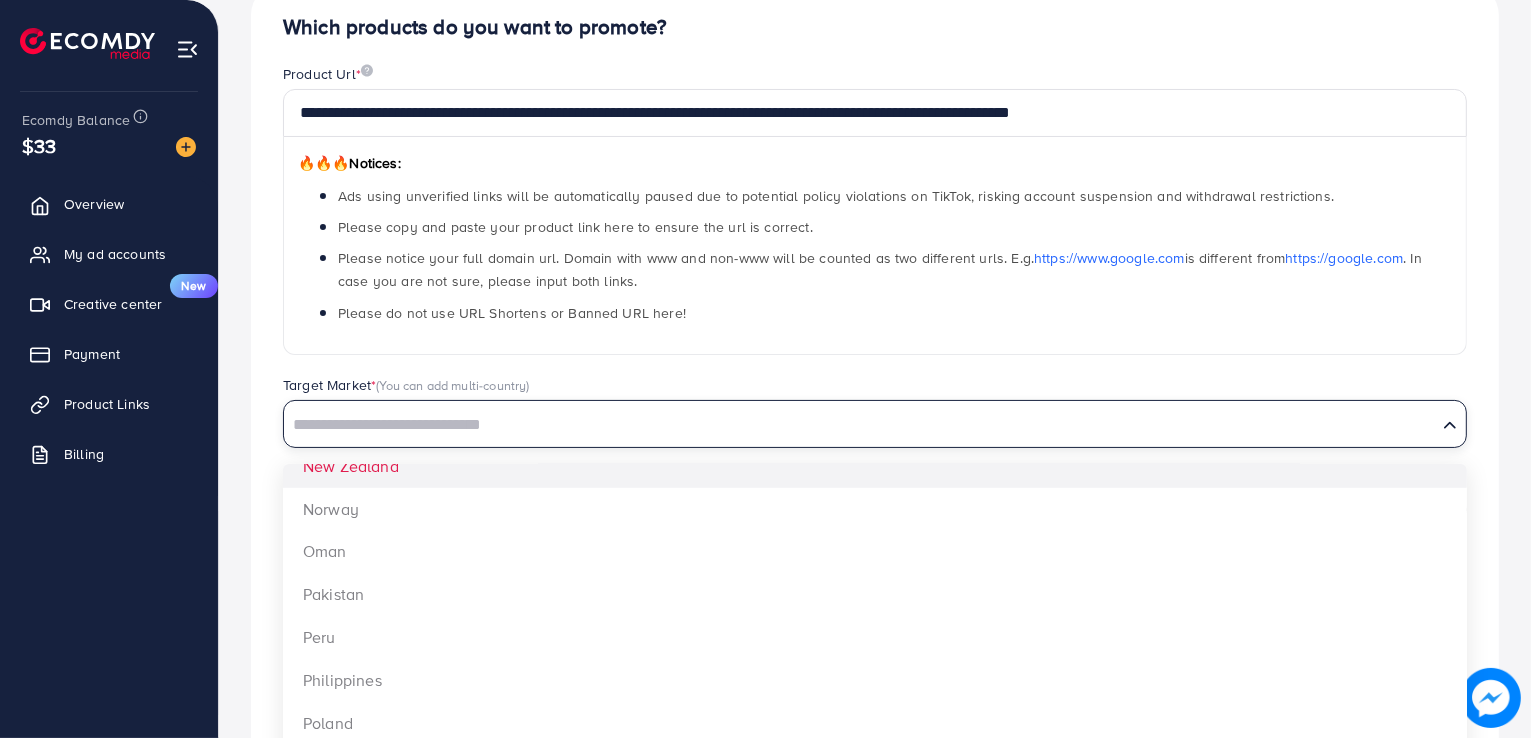 scroll, scrollTop: 1543, scrollLeft: 0, axis: vertical 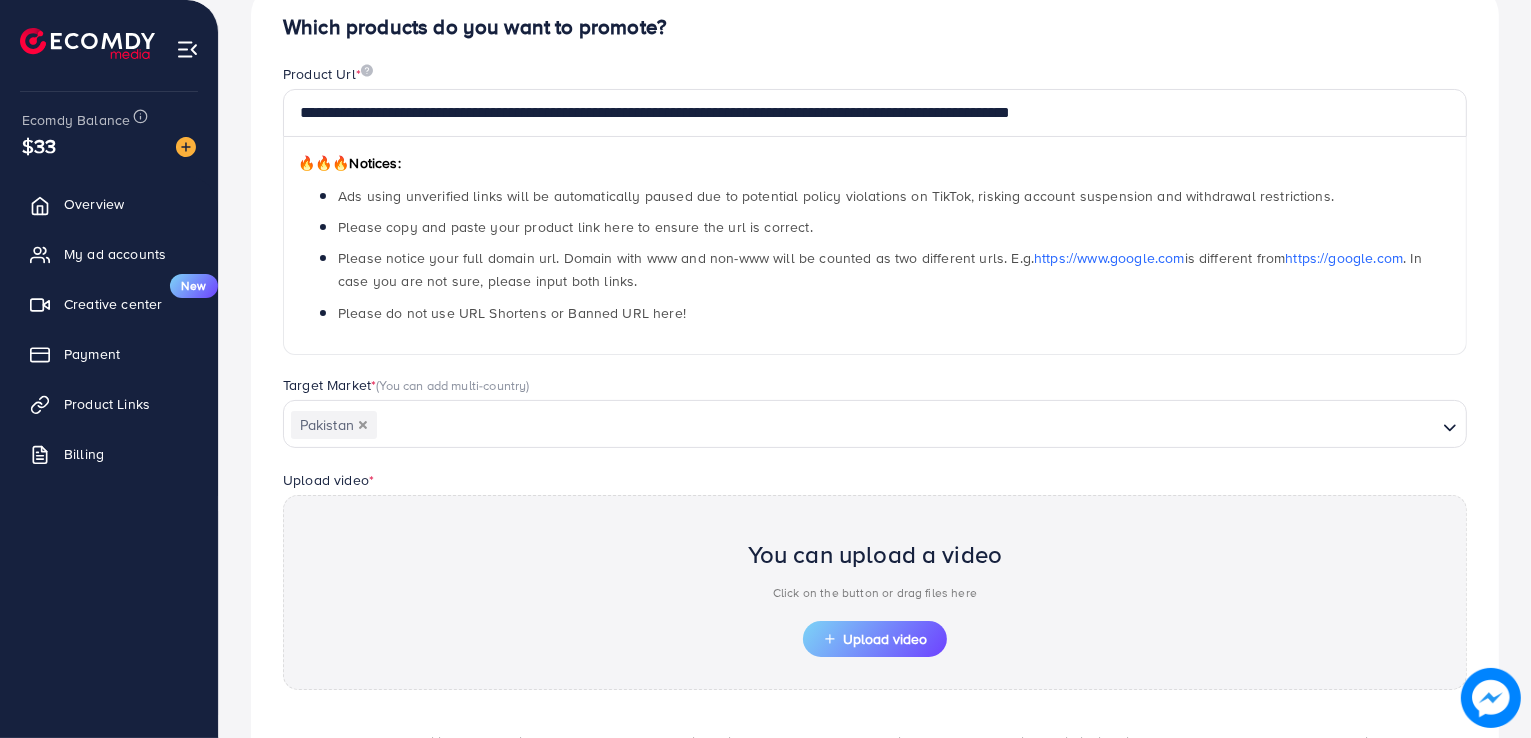 click on "**********" at bounding box center [875, 426] 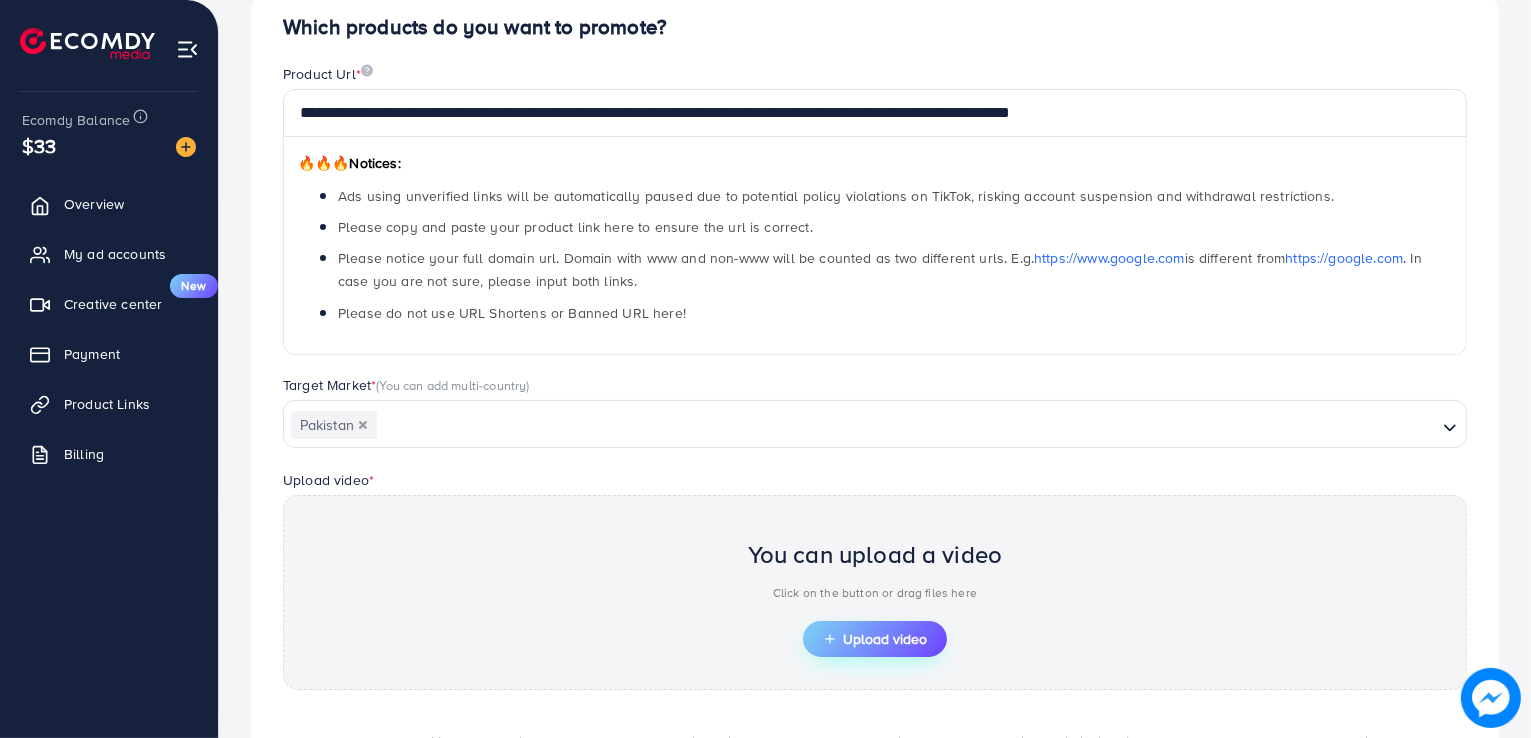 click on "Upload video" at bounding box center (875, 639) 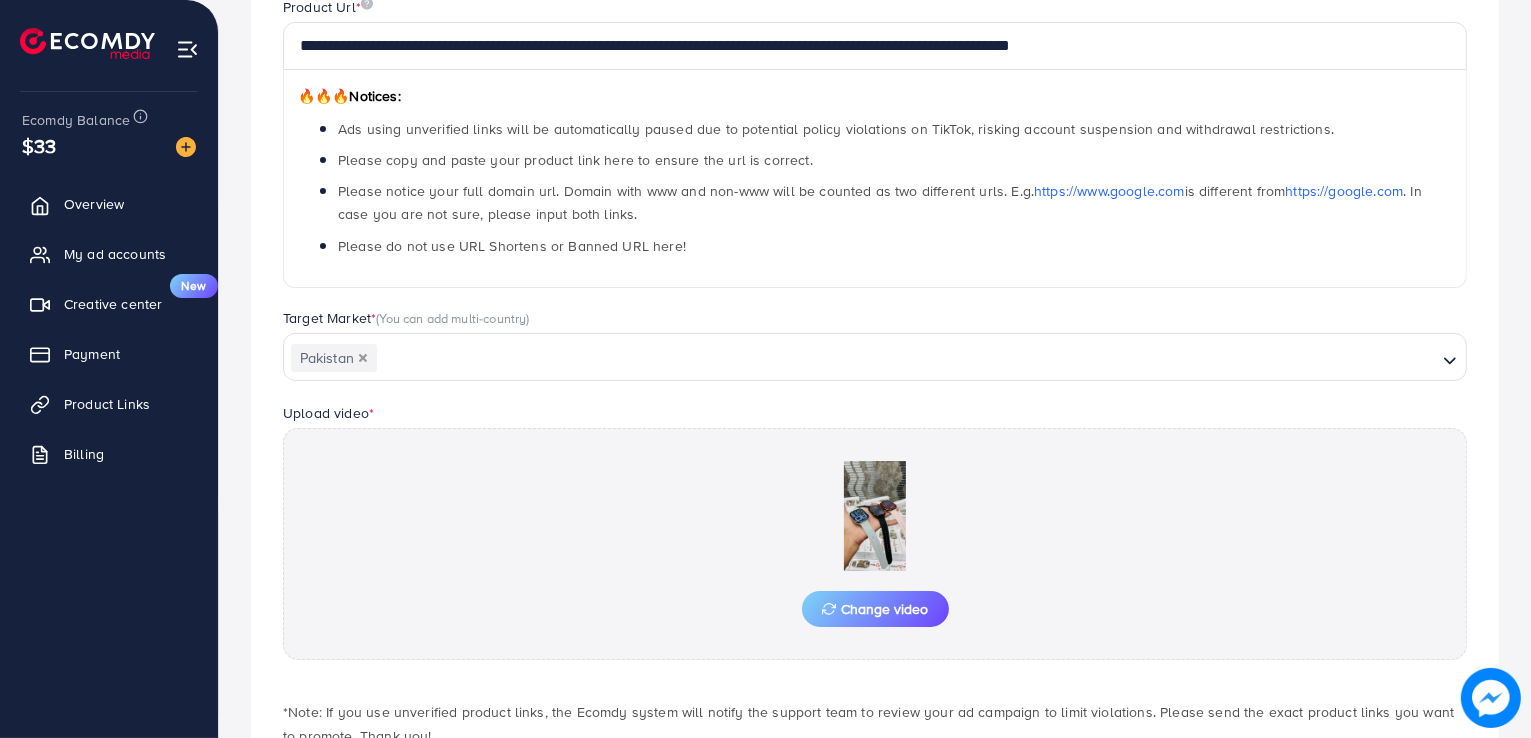 scroll, scrollTop: 400, scrollLeft: 0, axis: vertical 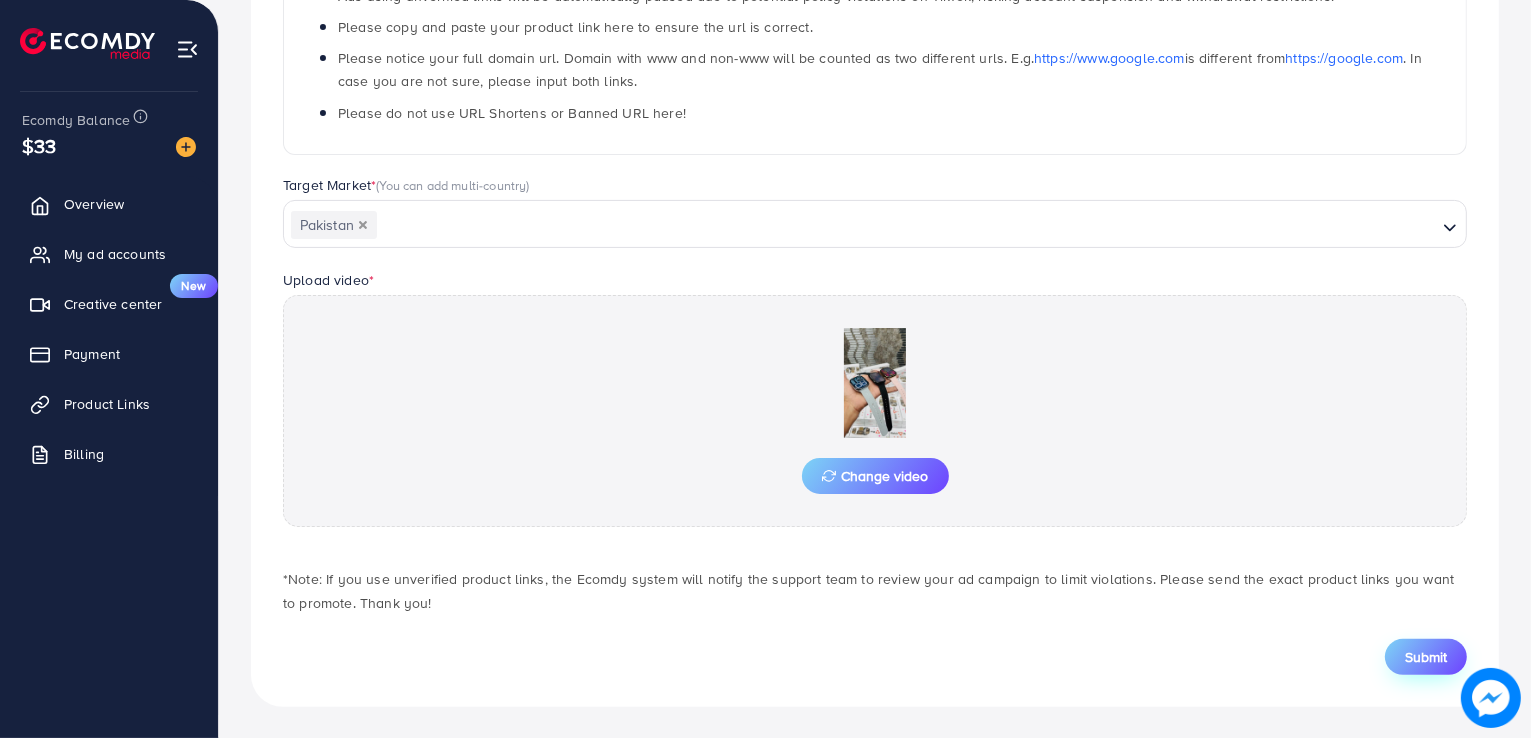 click on "Submit" at bounding box center [1426, 657] 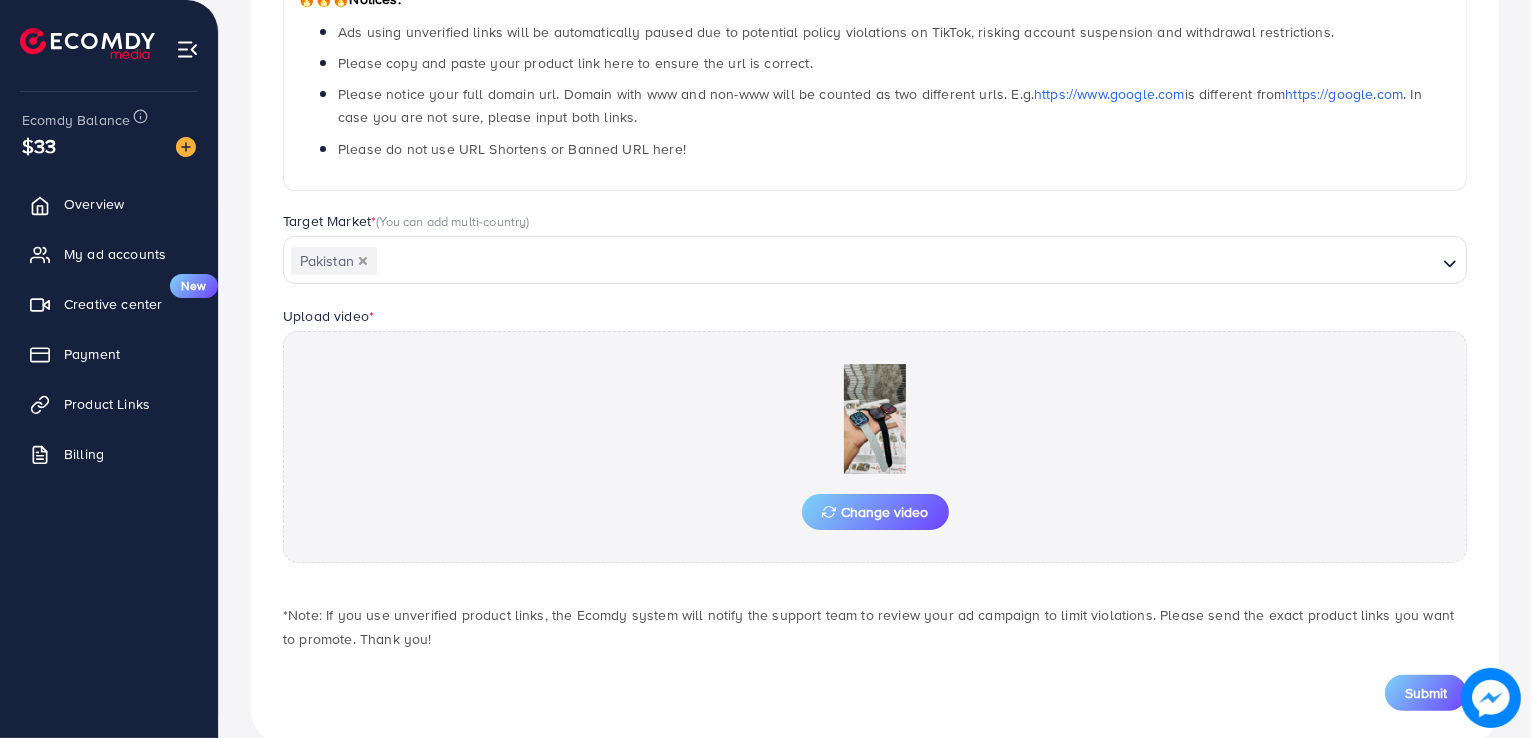 scroll, scrollTop: 400, scrollLeft: 0, axis: vertical 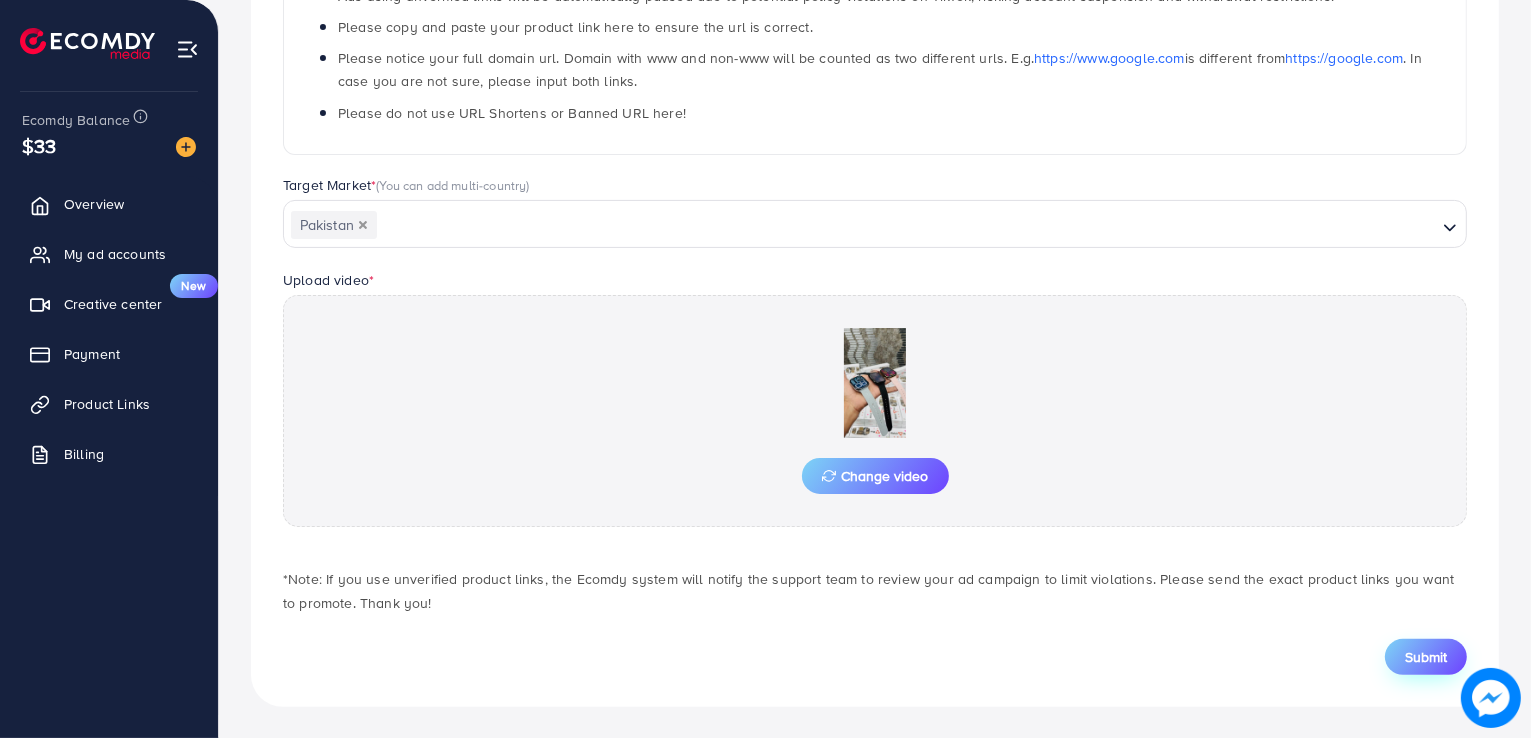 click on "Submit" at bounding box center [1426, 657] 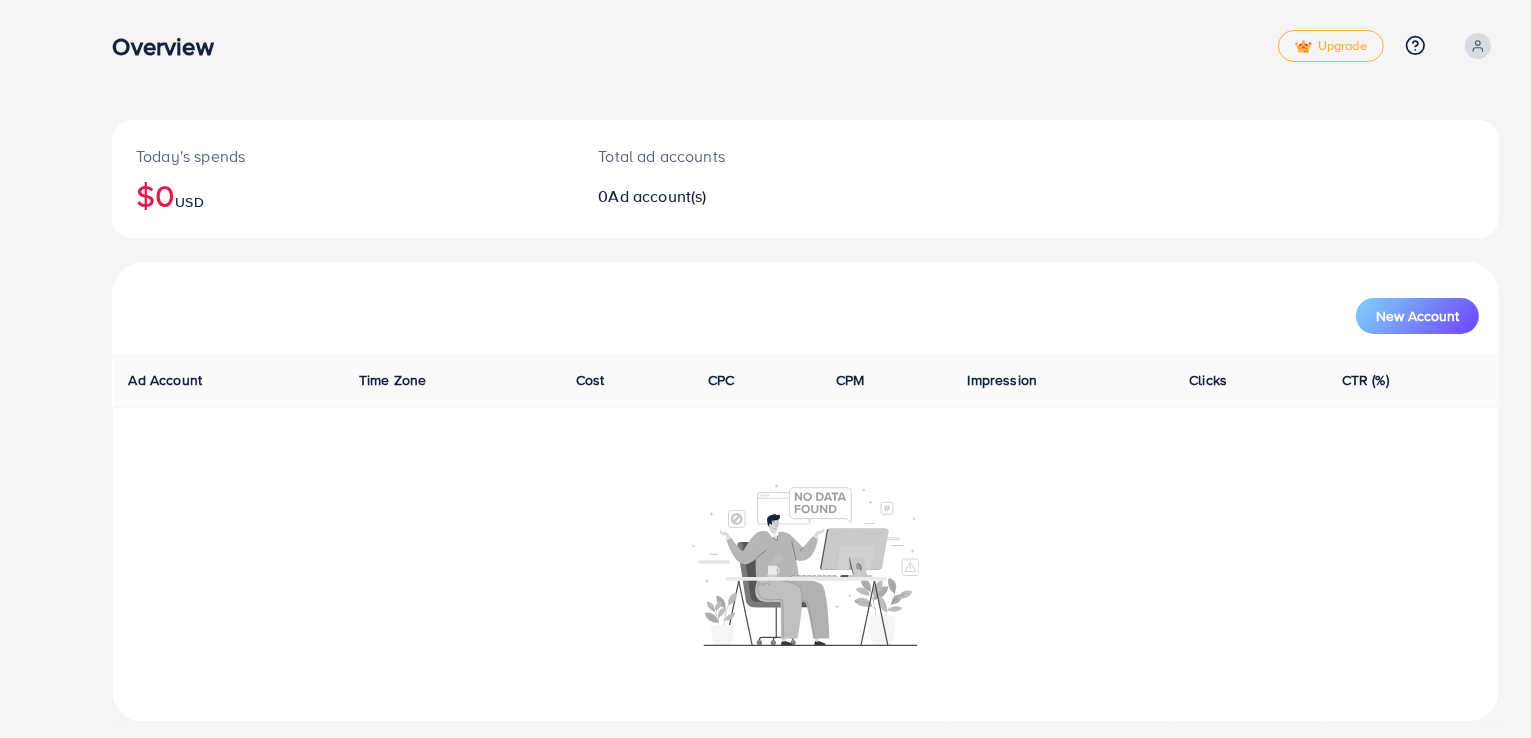 scroll, scrollTop: 0, scrollLeft: 0, axis: both 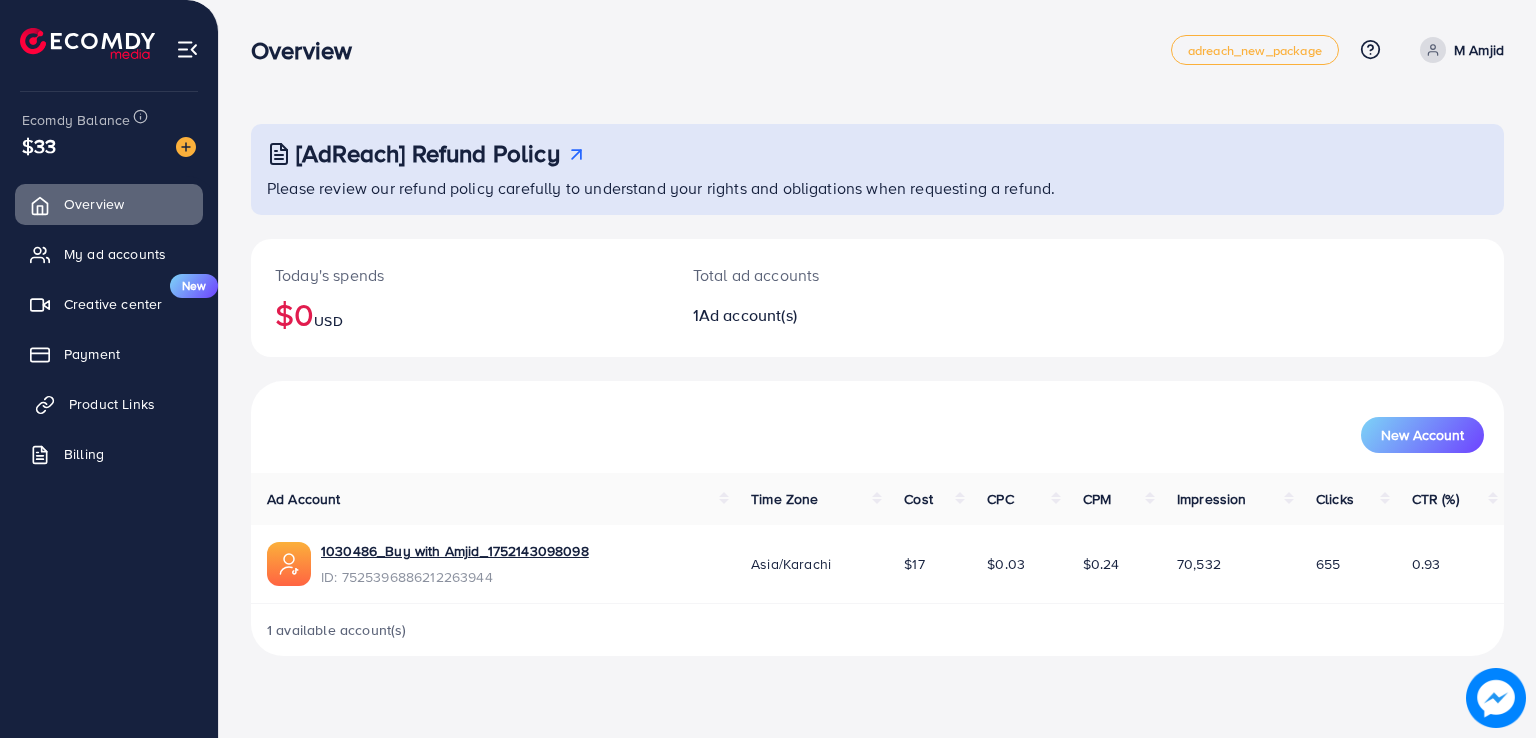 click on "Product Links" at bounding box center [112, 404] 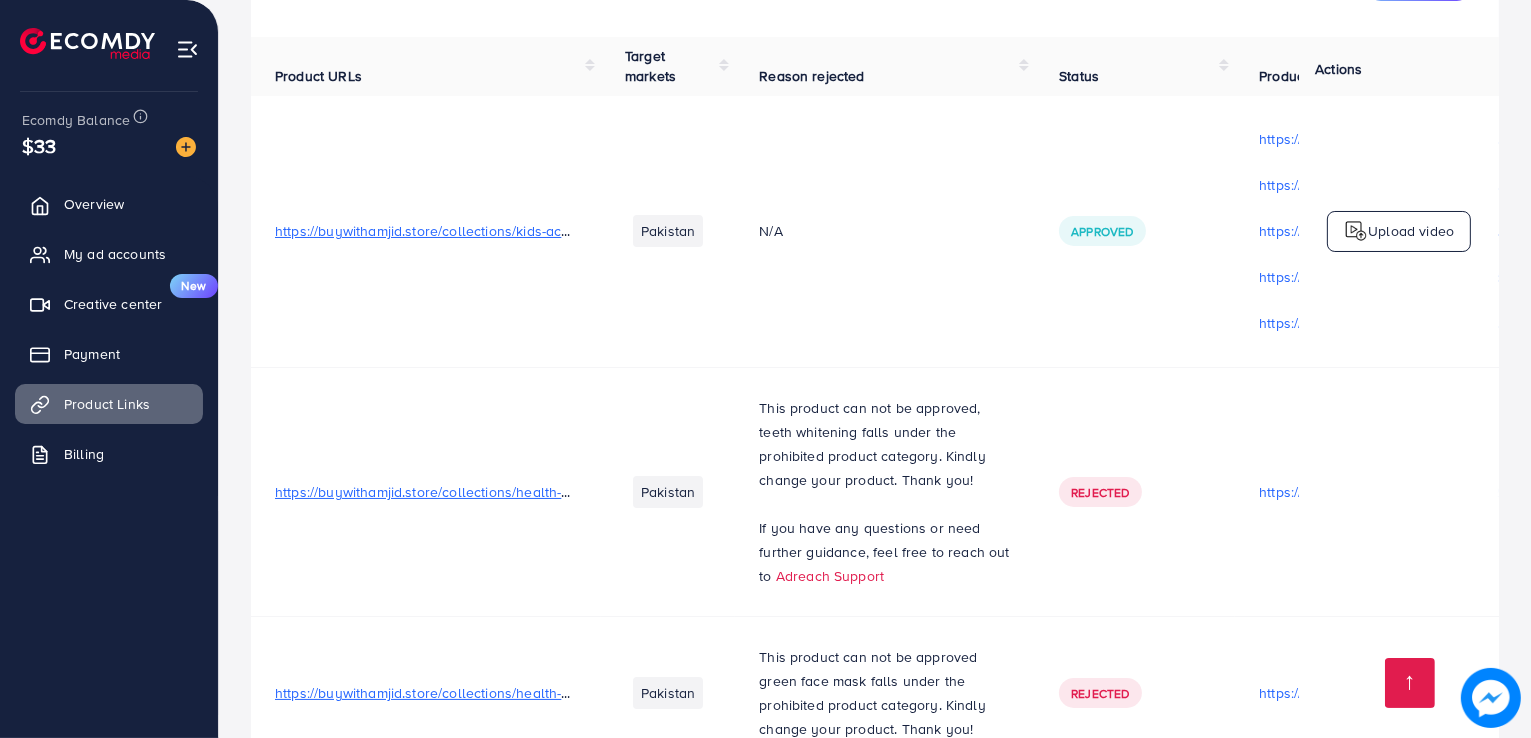scroll, scrollTop: 0, scrollLeft: 0, axis: both 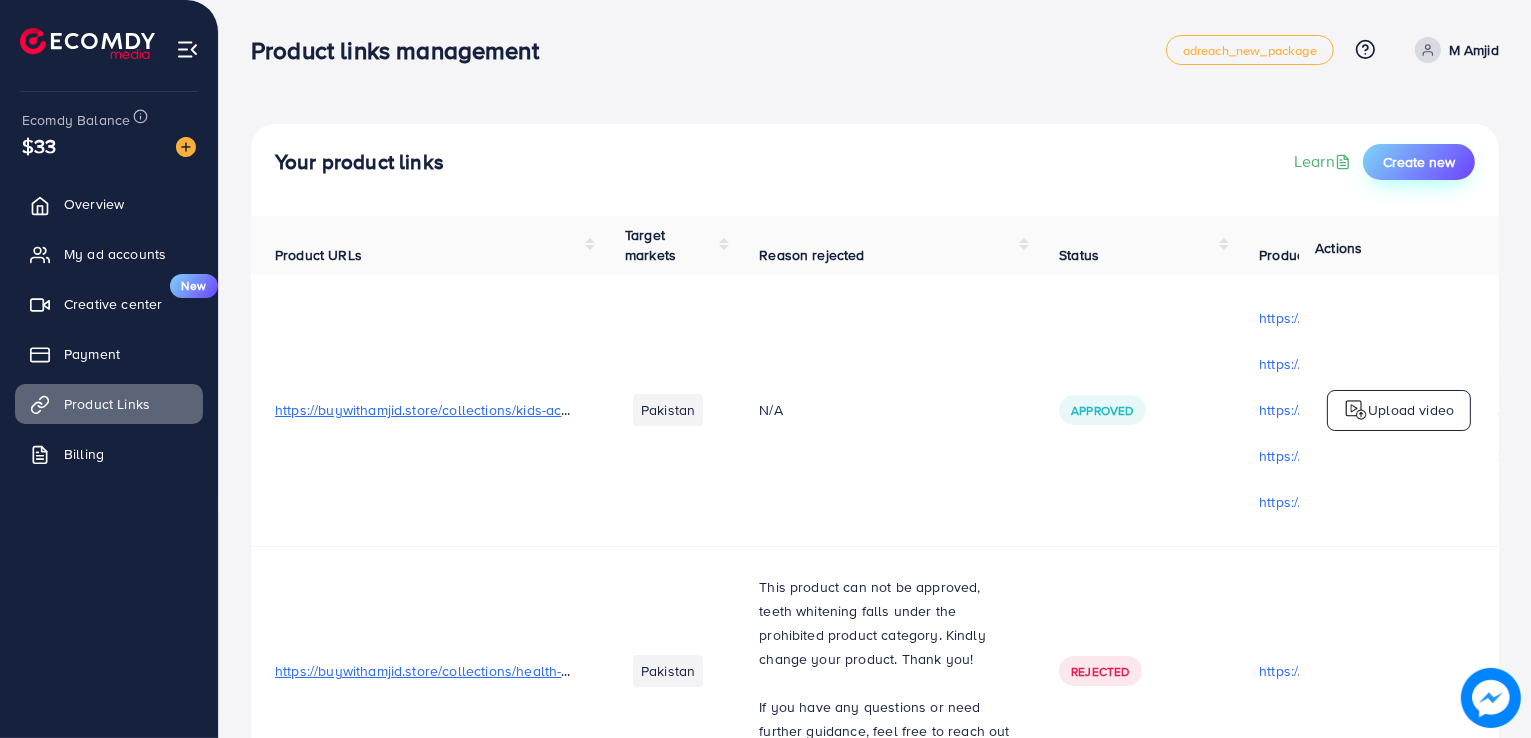 click on "Create new" at bounding box center [1419, 162] 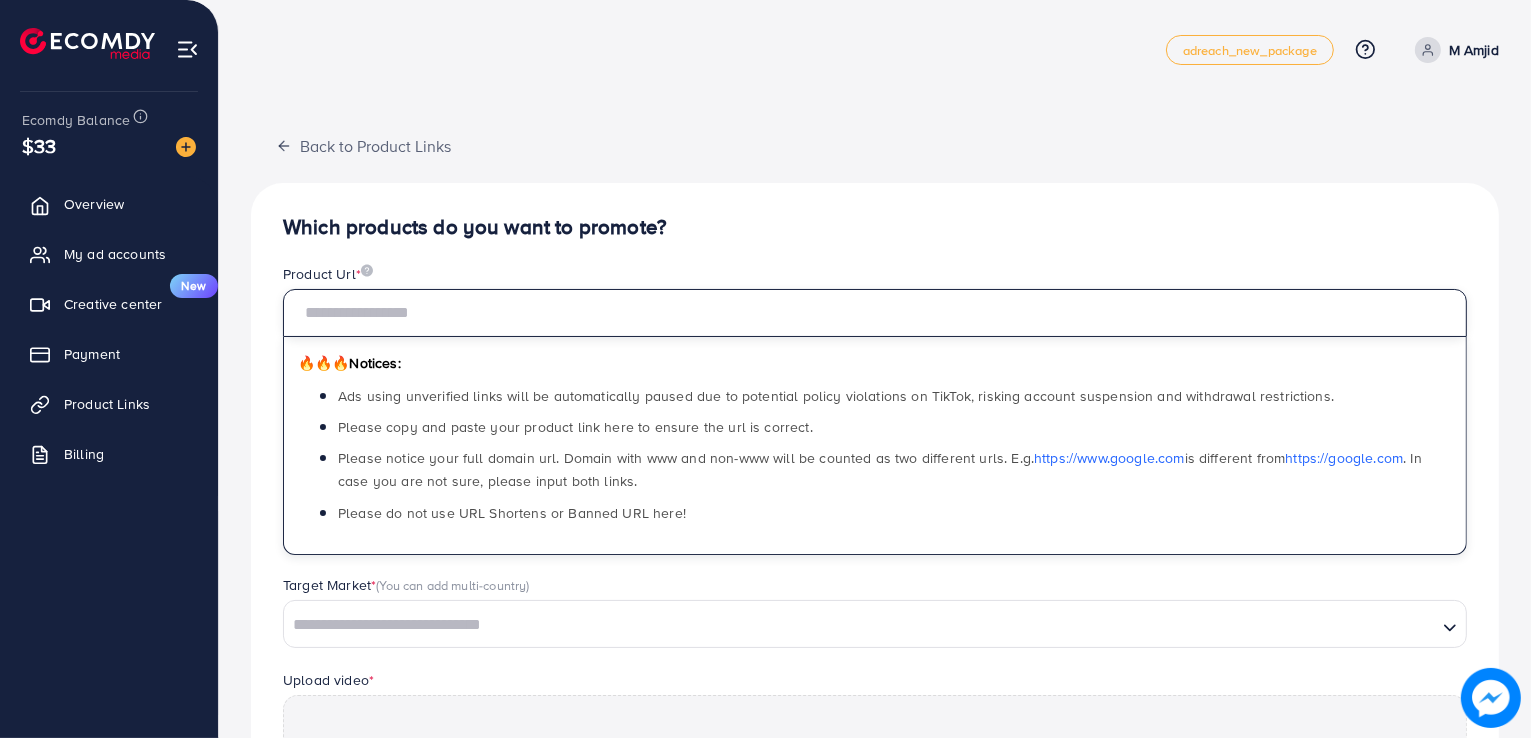 paste on "**********" 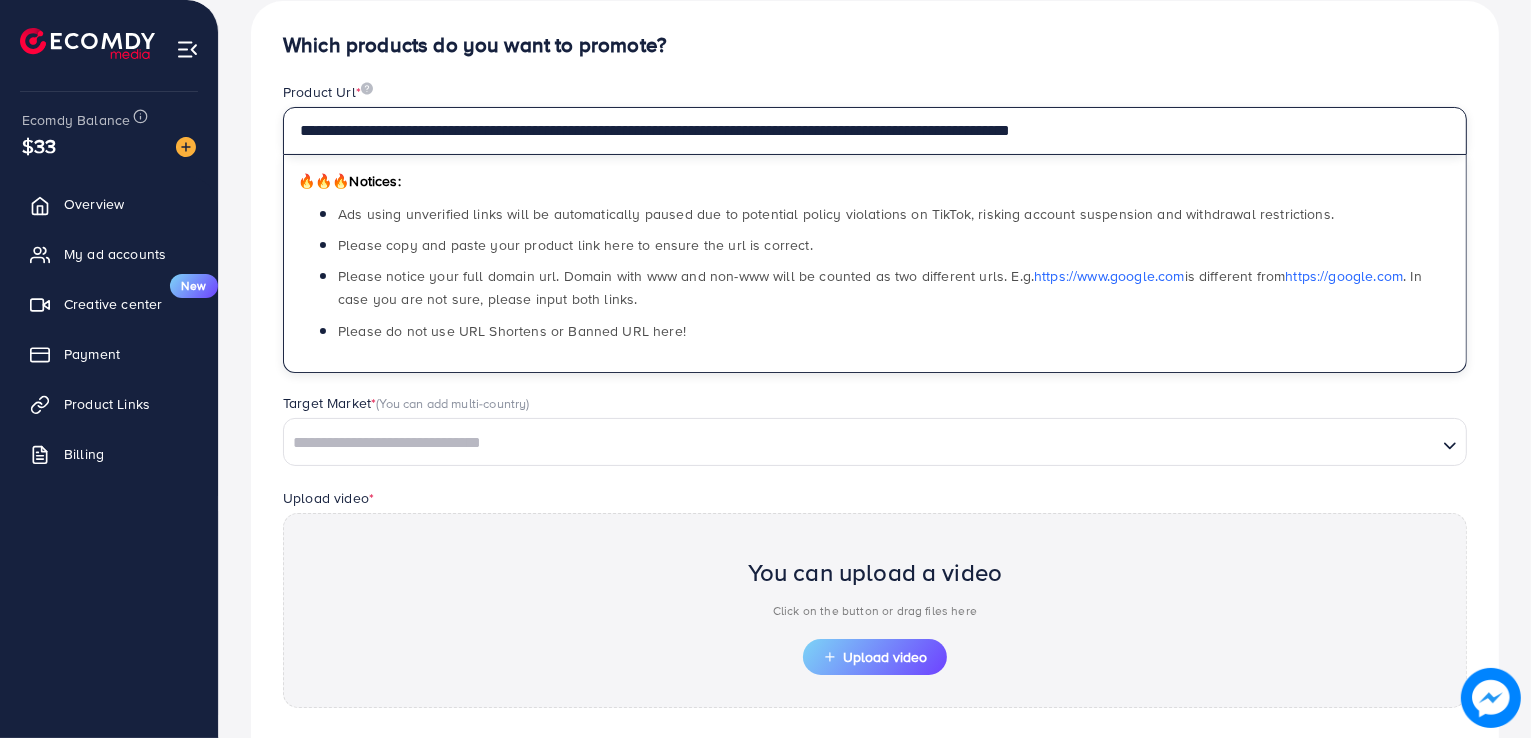 scroll, scrollTop: 200, scrollLeft: 0, axis: vertical 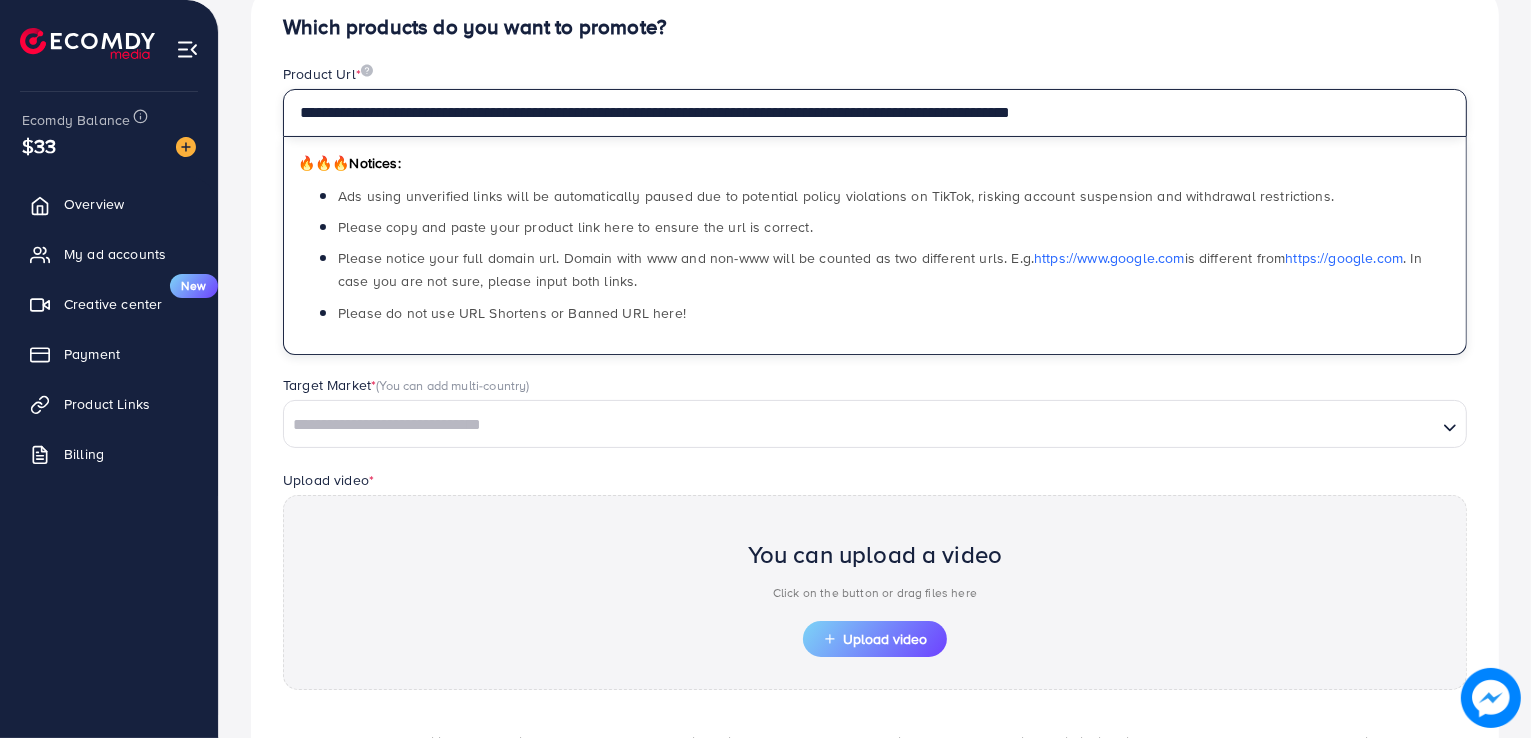 type on "**********" 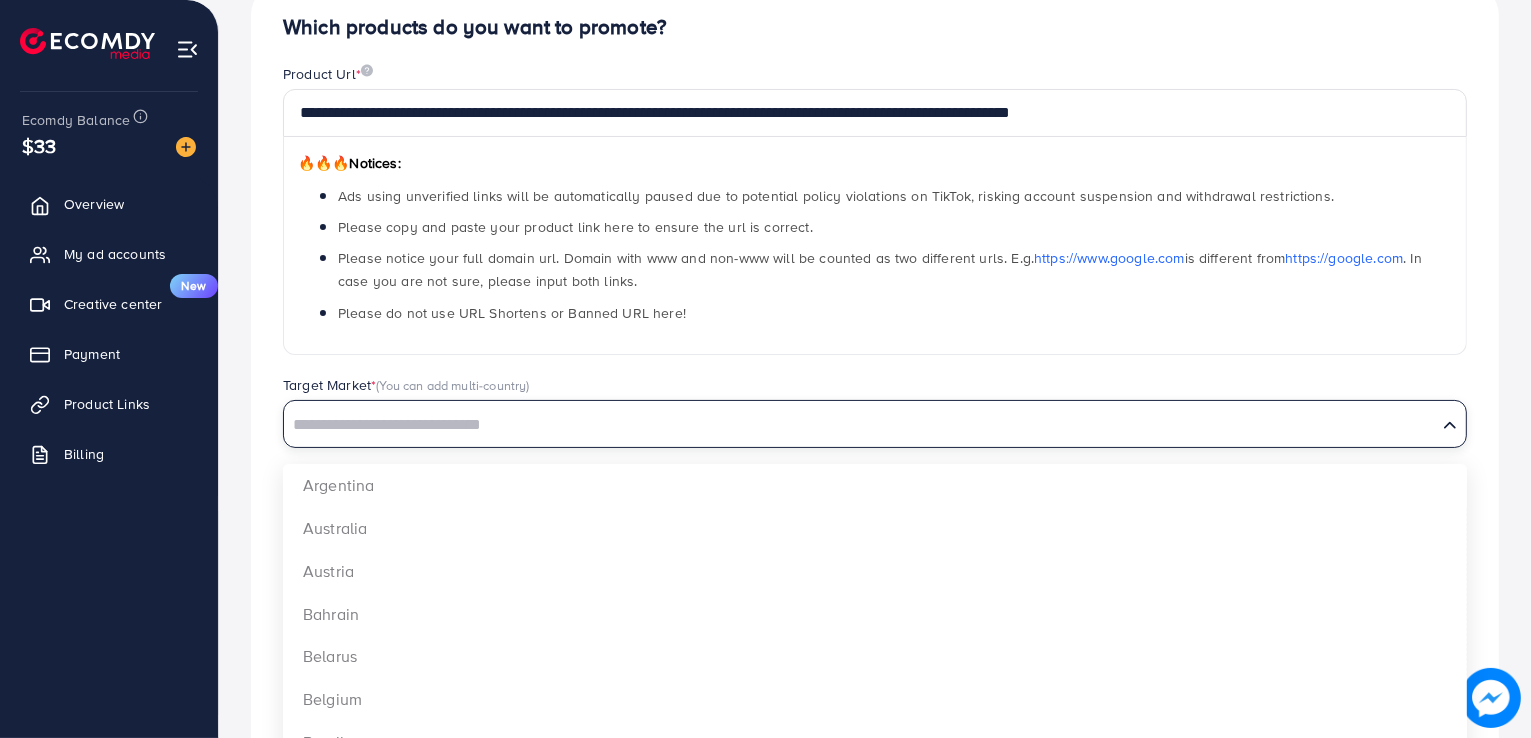 click at bounding box center [860, 425] 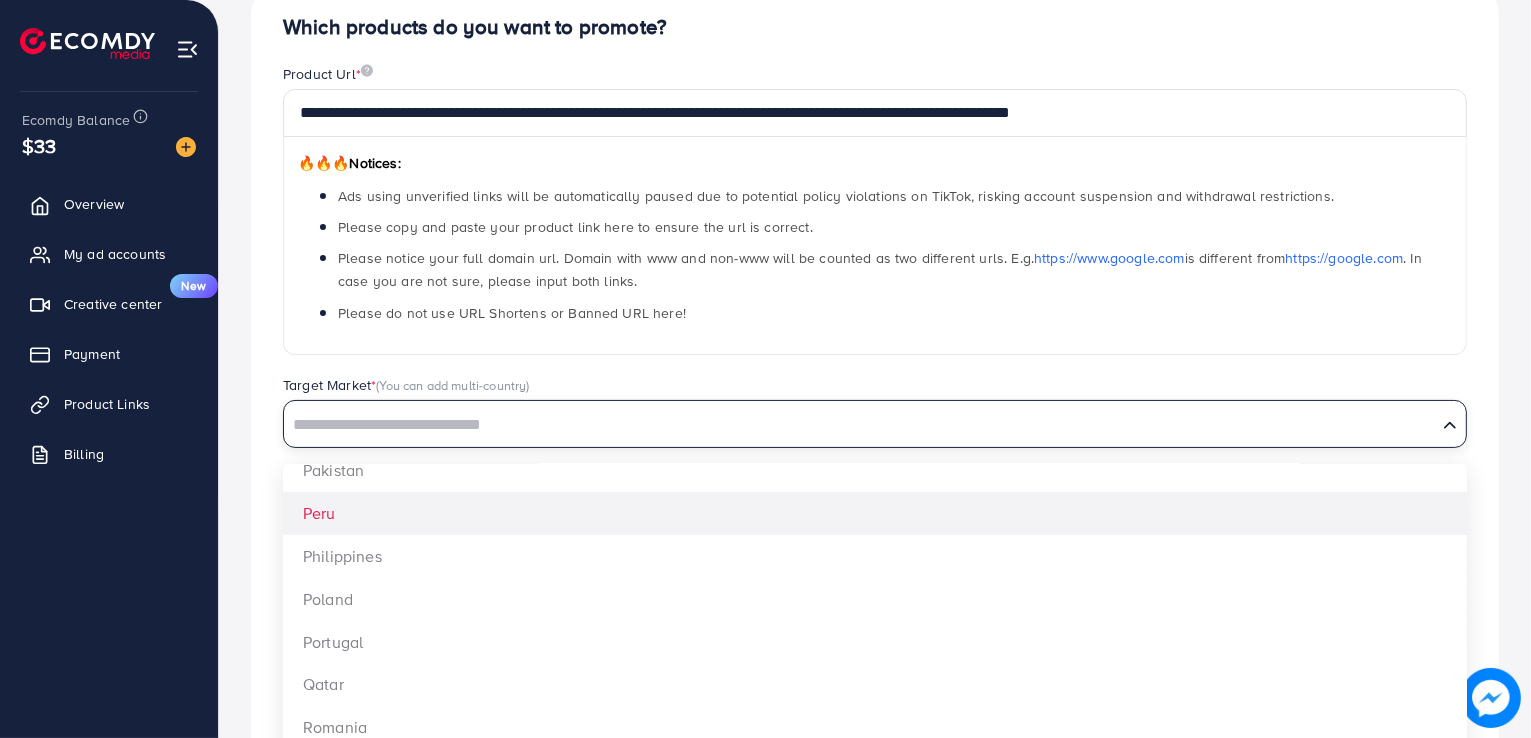 scroll, scrollTop: 1584, scrollLeft: 0, axis: vertical 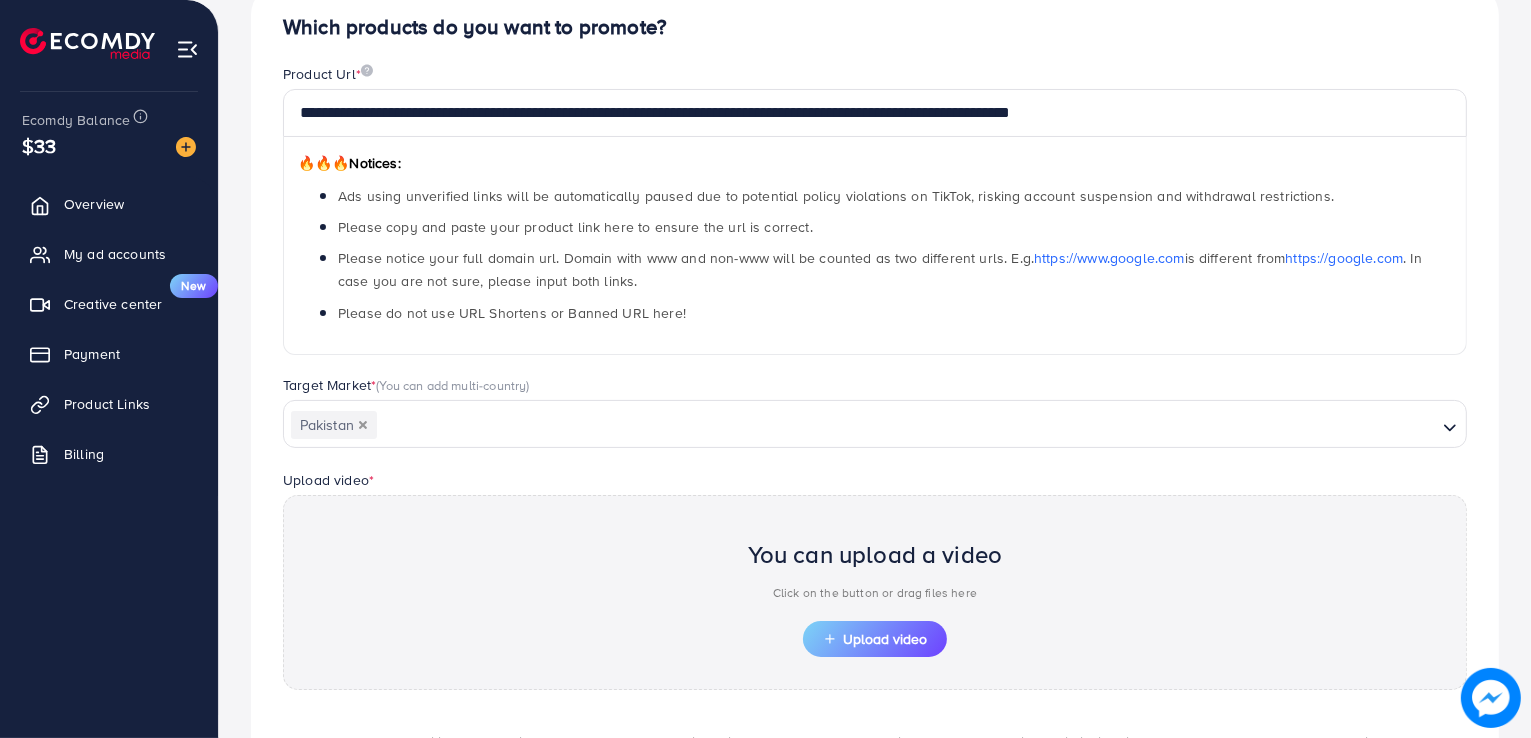 click on "**********" at bounding box center [875, 426] 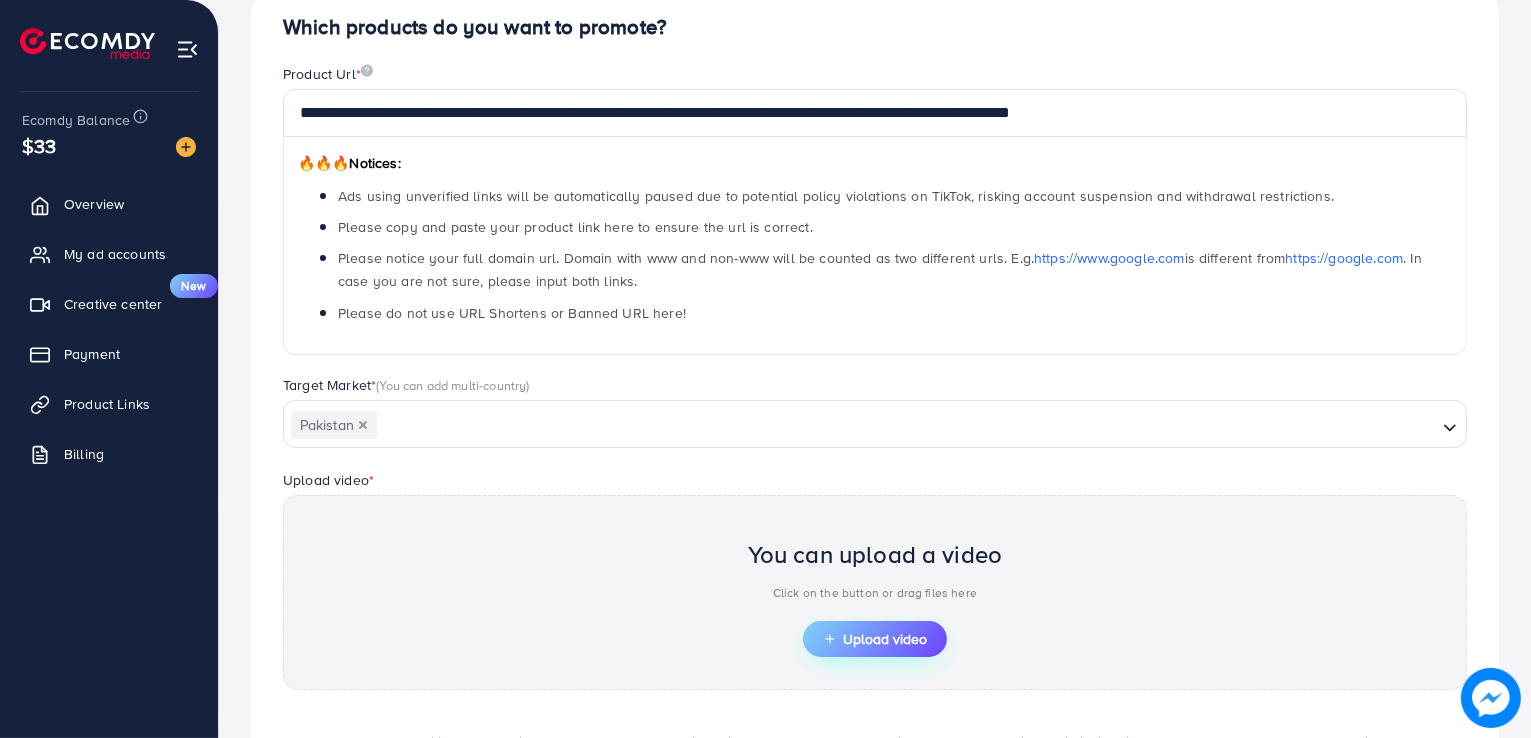 click 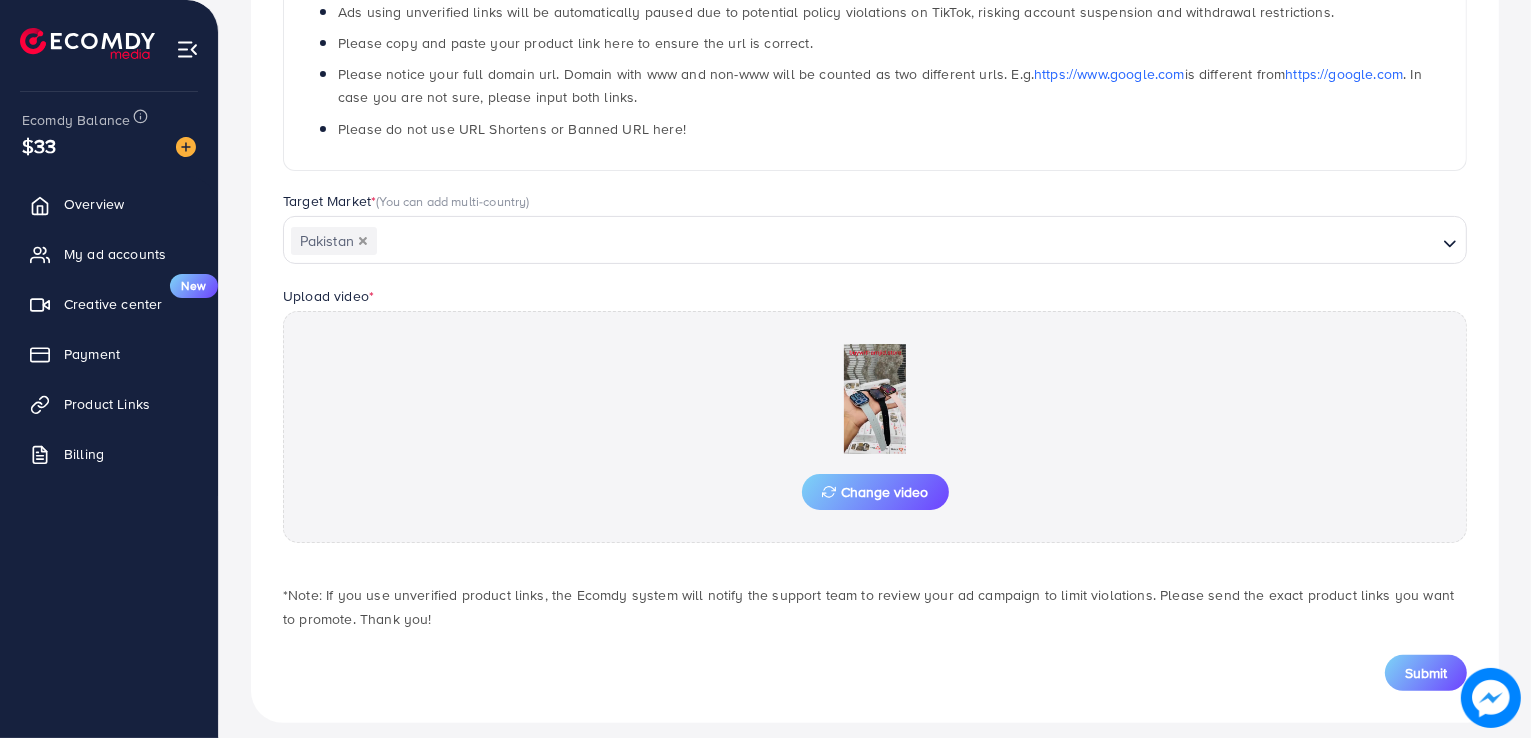 scroll, scrollTop: 400, scrollLeft: 0, axis: vertical 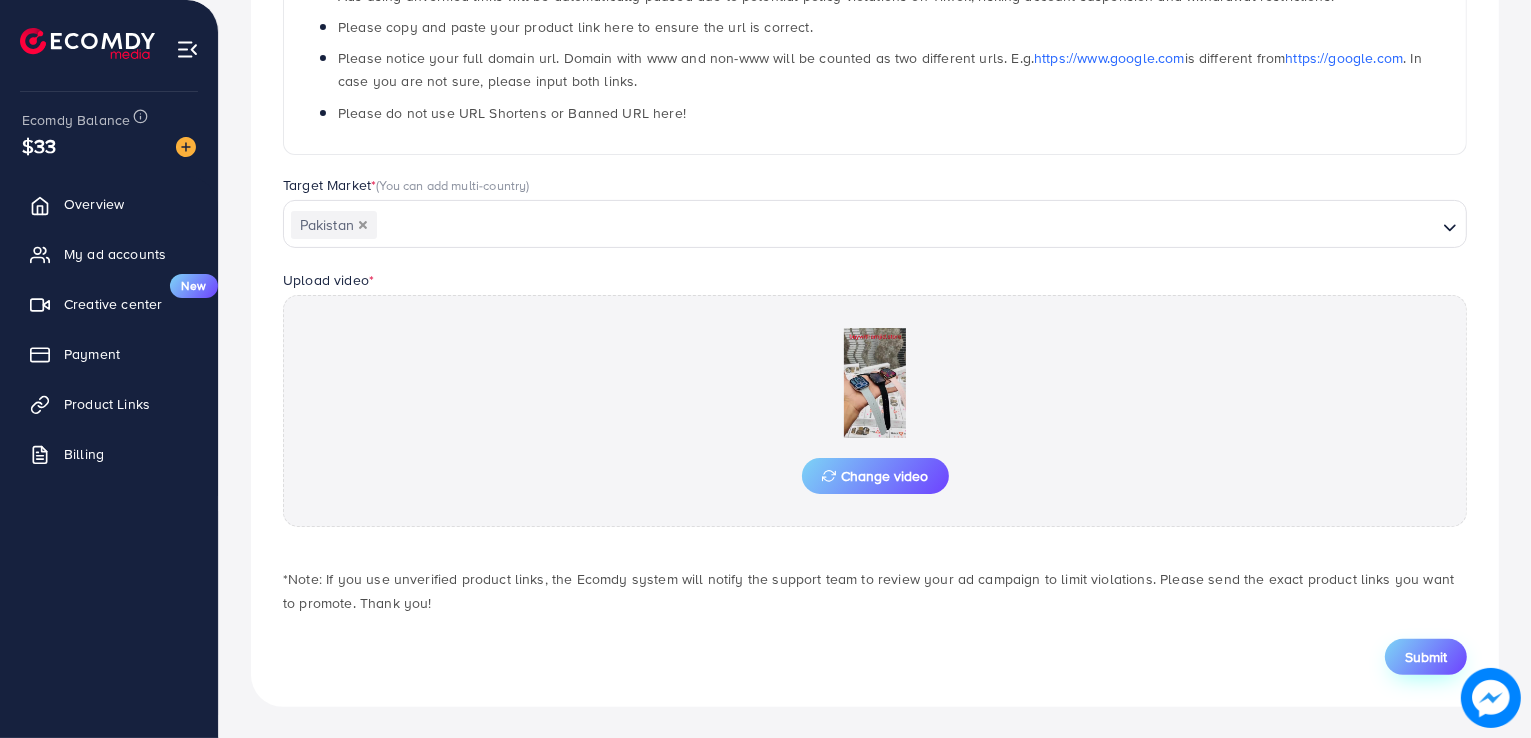 click on "Submit" at bounding box center [1426, 657] 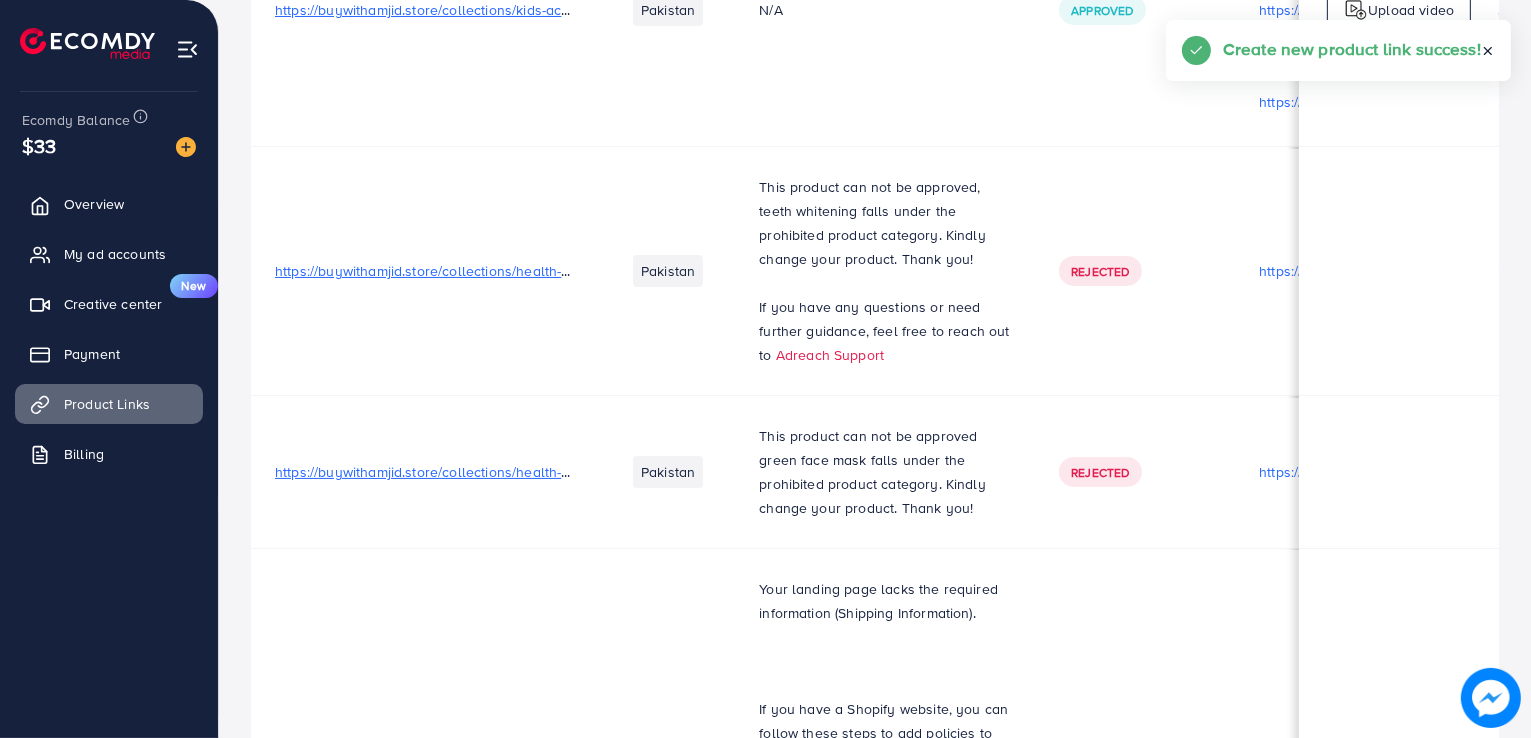 scroll, scrollTop: 0, scrollLeft: 0, axis: both 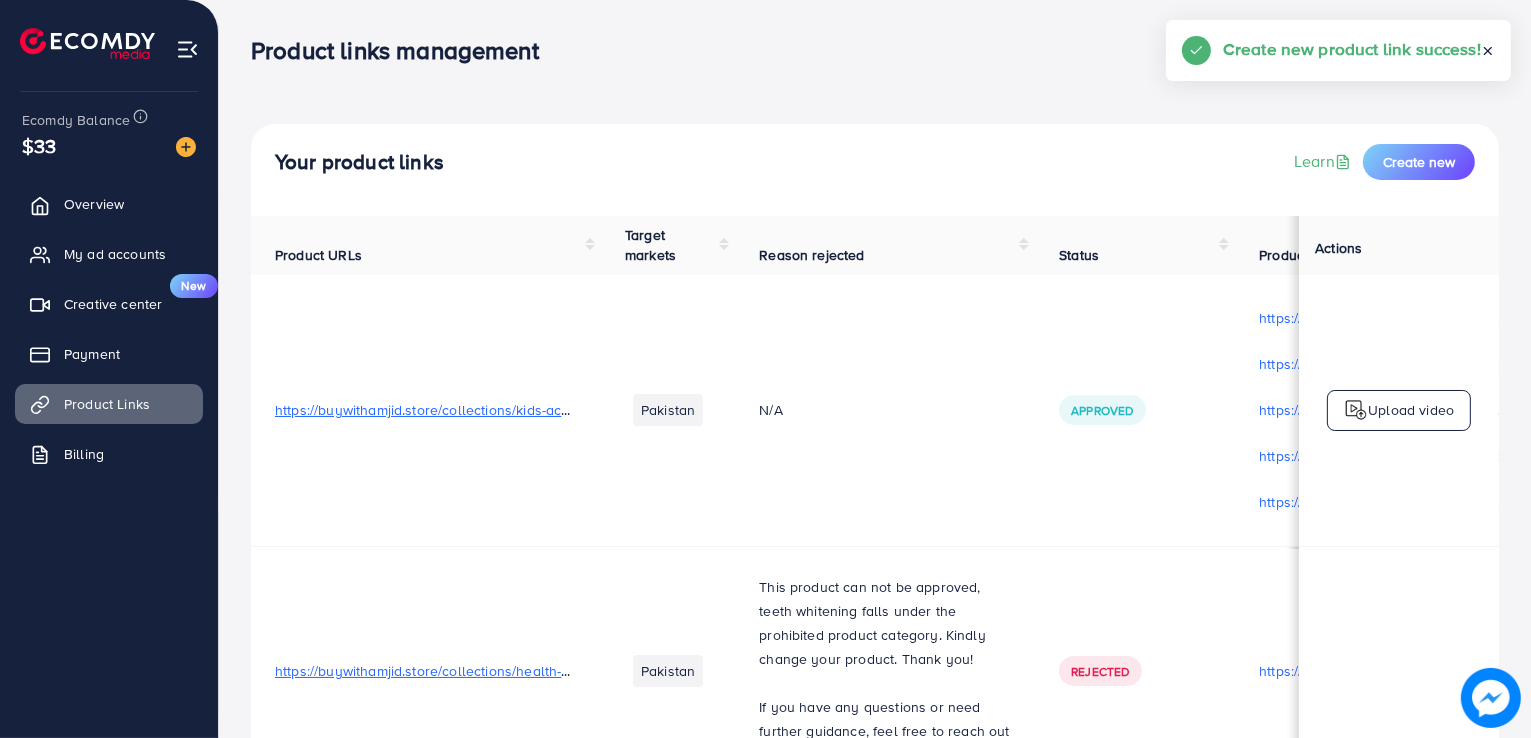 click 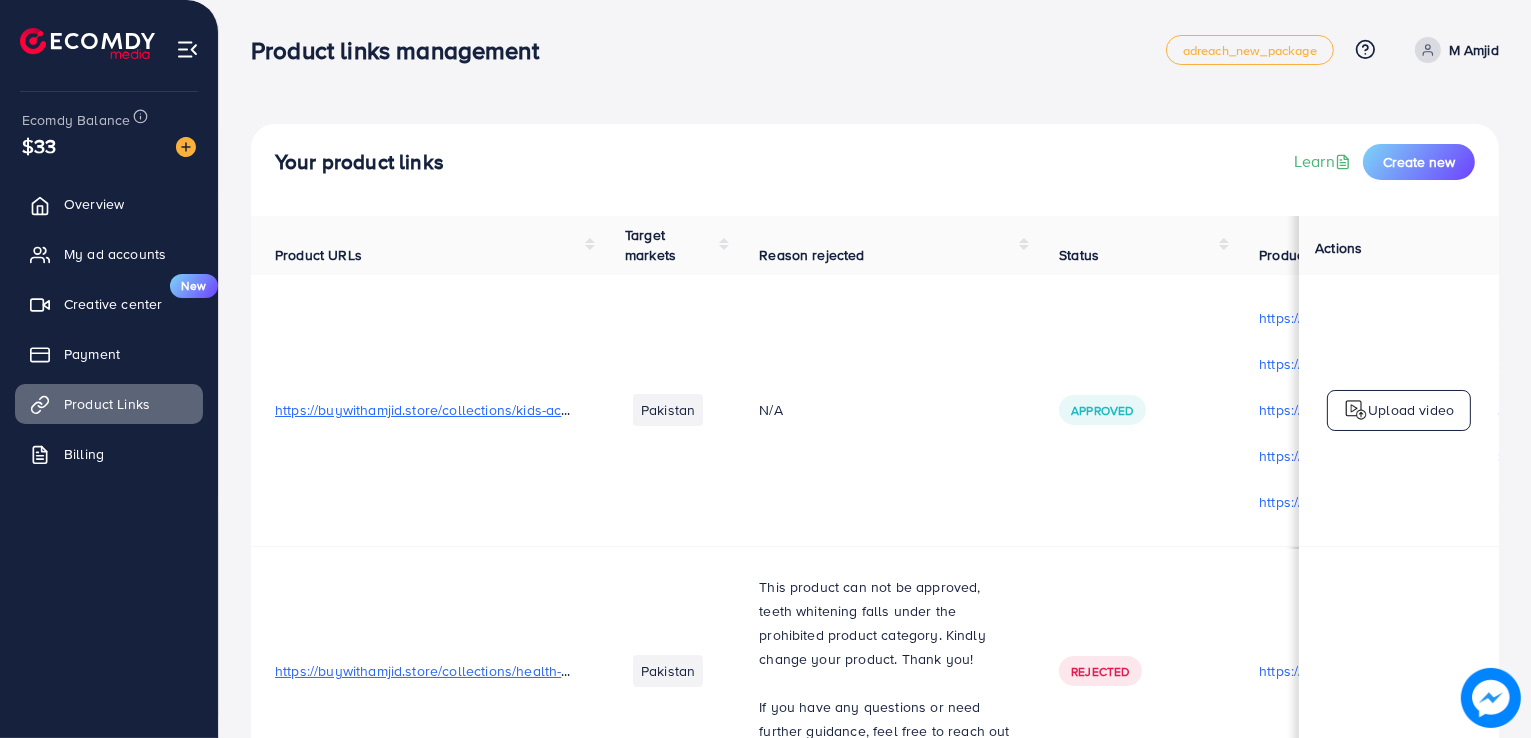 click on "Product links management   adreach_new_package  Help Center Contact Support Plans and Pricing Term and policy About Us  M Amjid  Profile Log out" at bounding box center [875, 50] 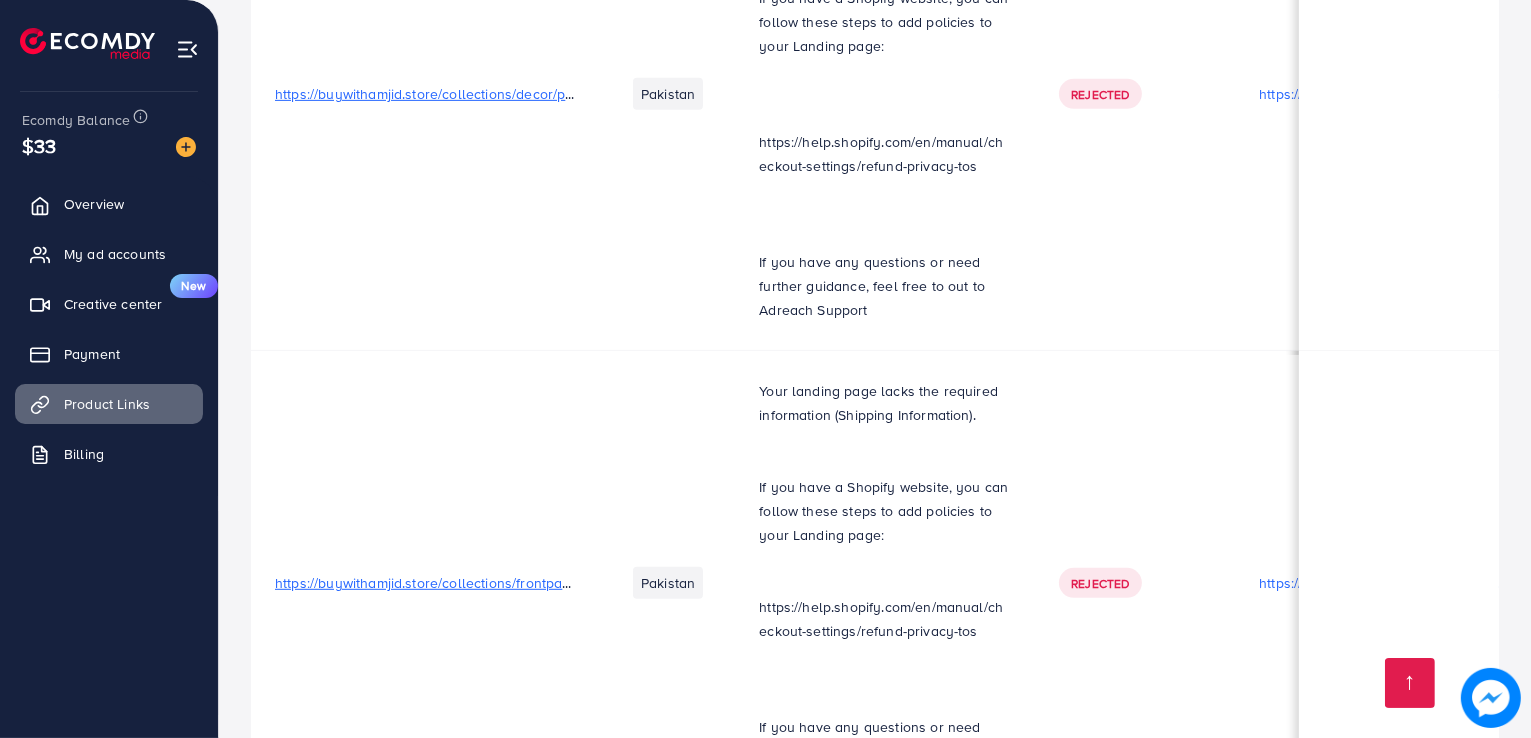 scroll, scrollTop: 900, scrollLeft: 0, axis: vertical 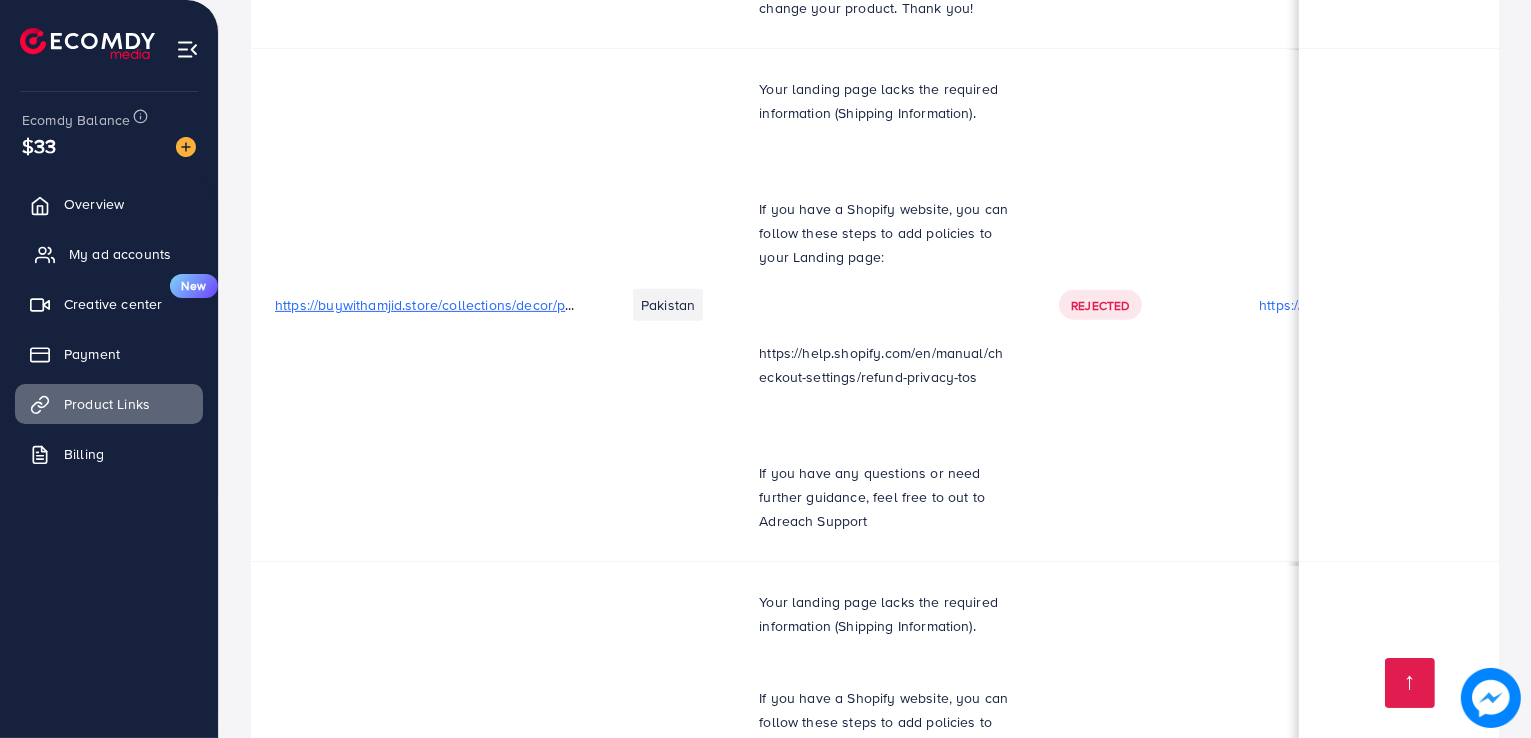 click on "My ad accounts" at bounding box center (120, 254) 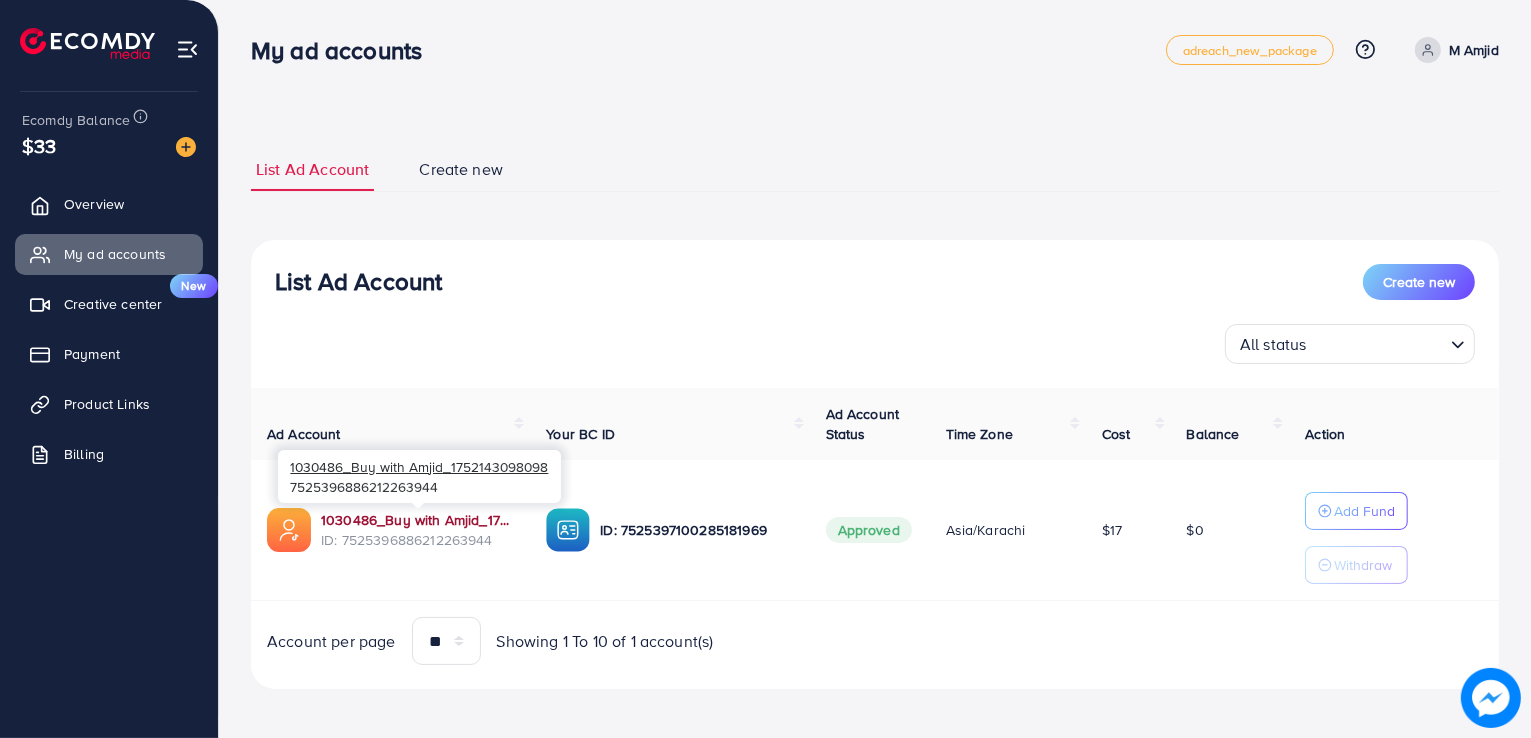 click on "1030486_Buy with Amjid_1752143098098" at bounding box center (417, 520) 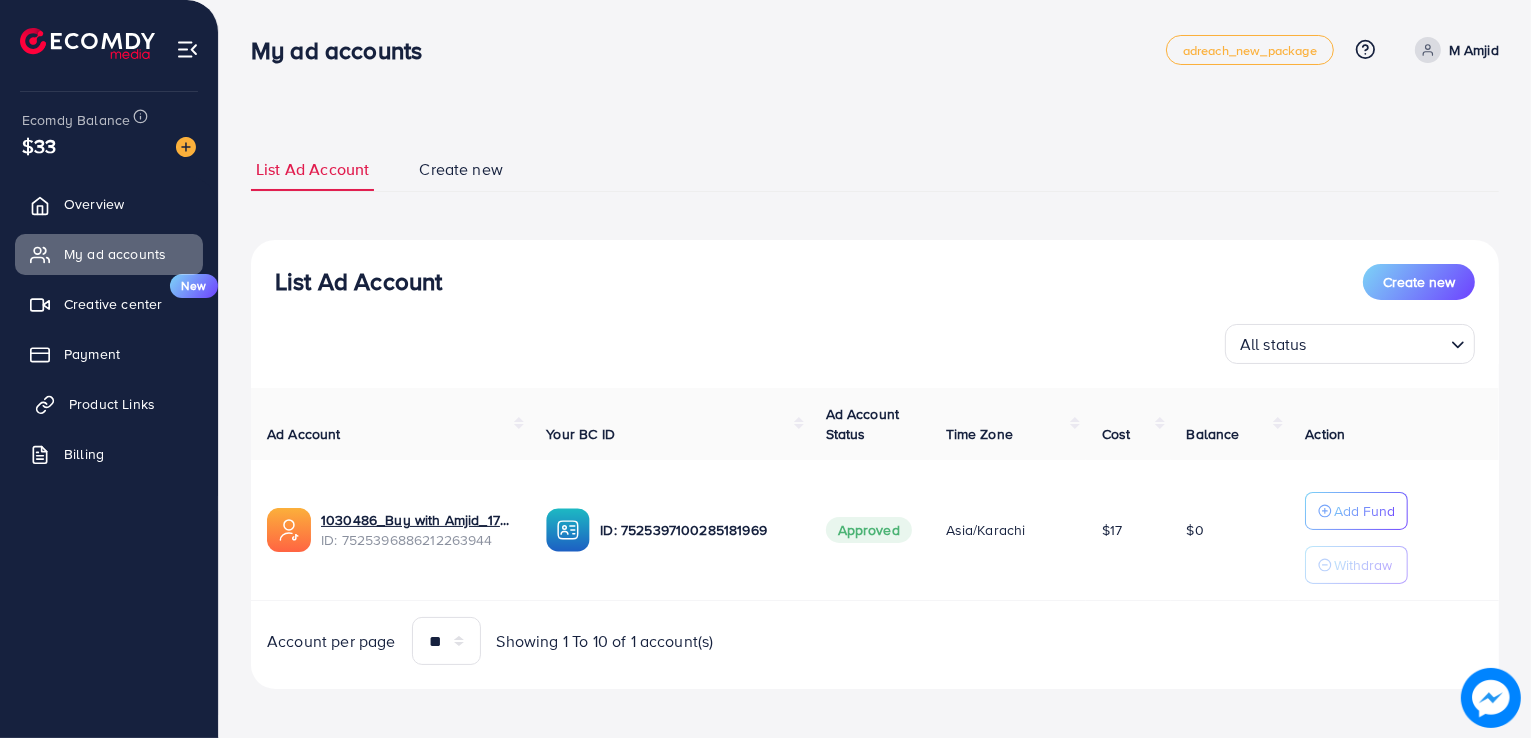 click on "Product Links" at bounding box center (112, 404) 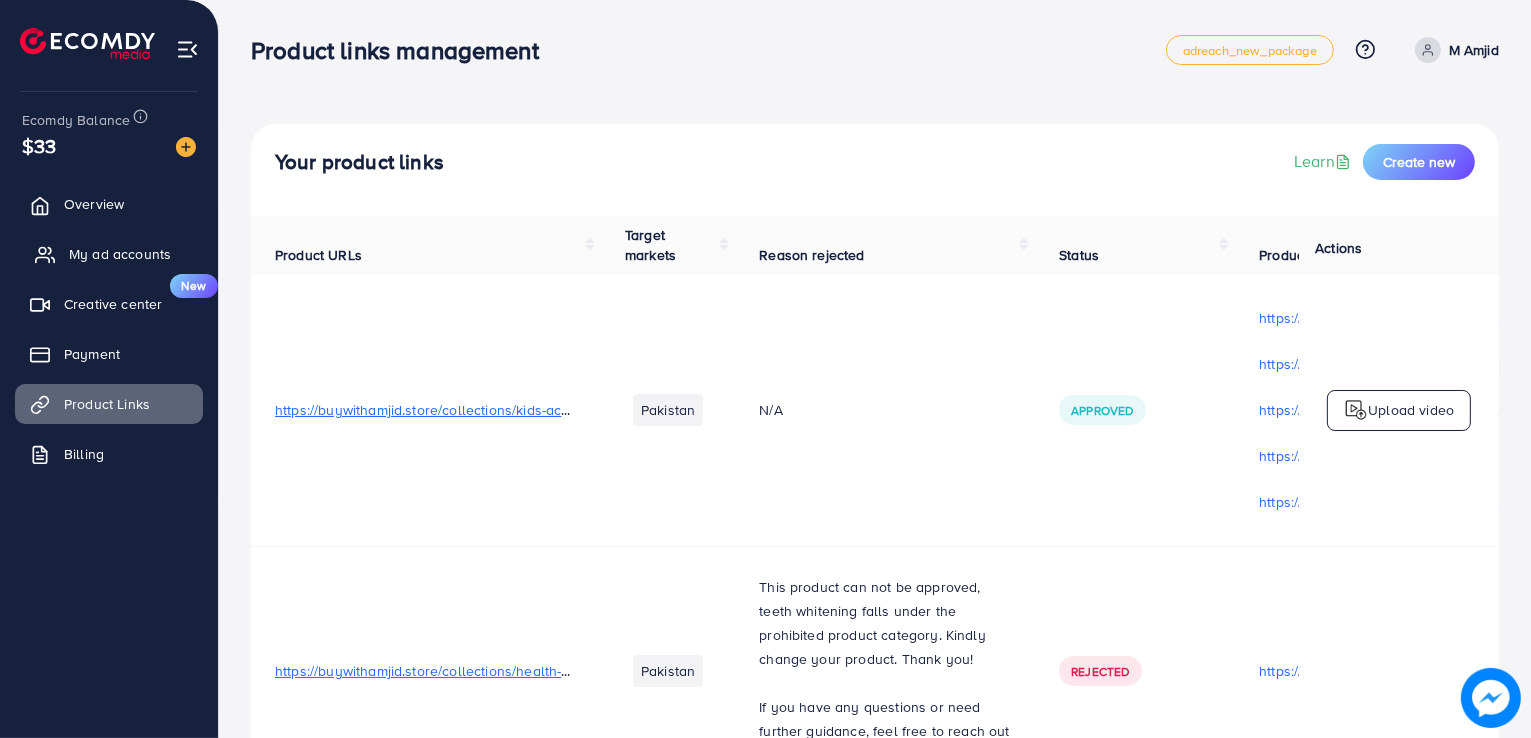 click on "My ad accounts" at bounding box center [120, 254] 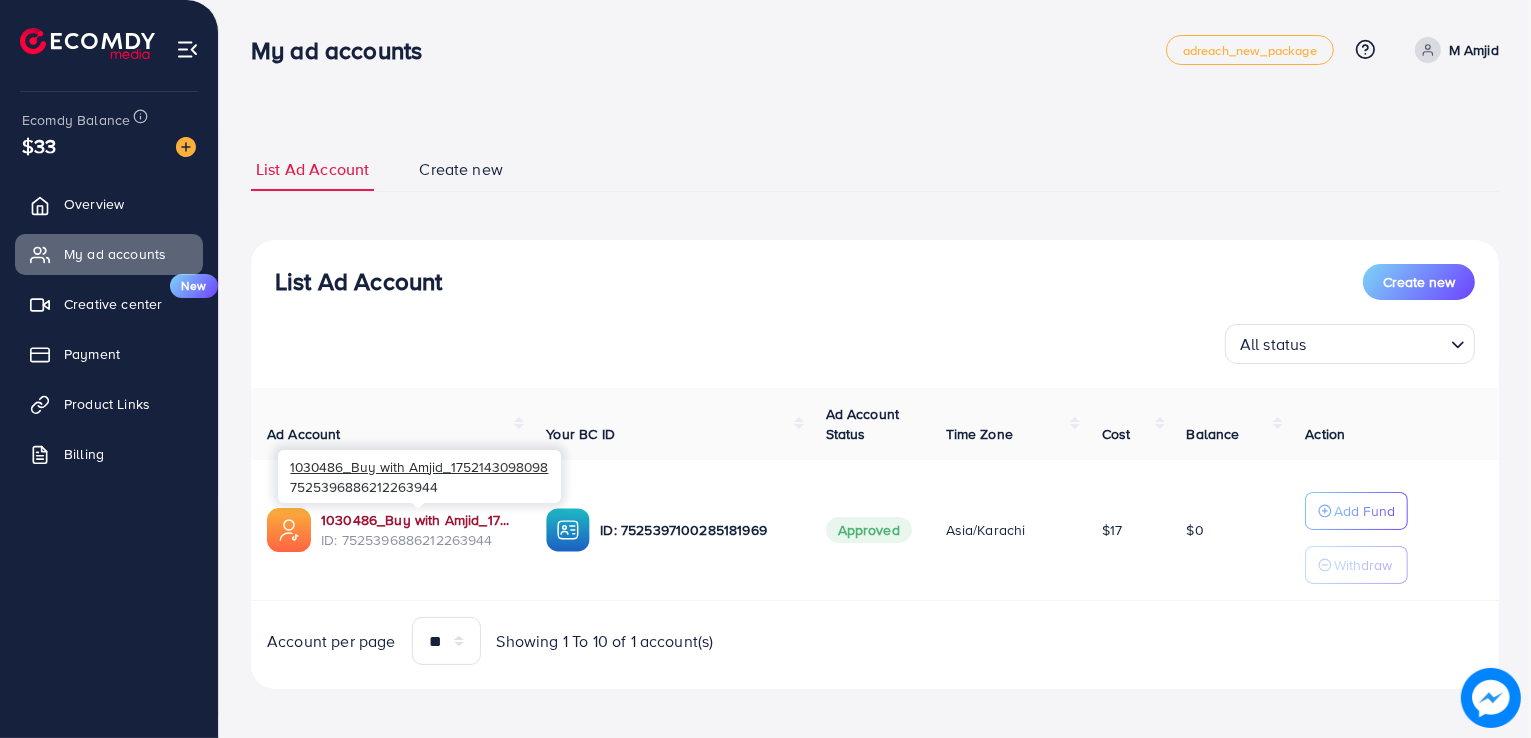 click on "1030486_Buy with Amjid_1752143098098" at bounding box center [417, 520] 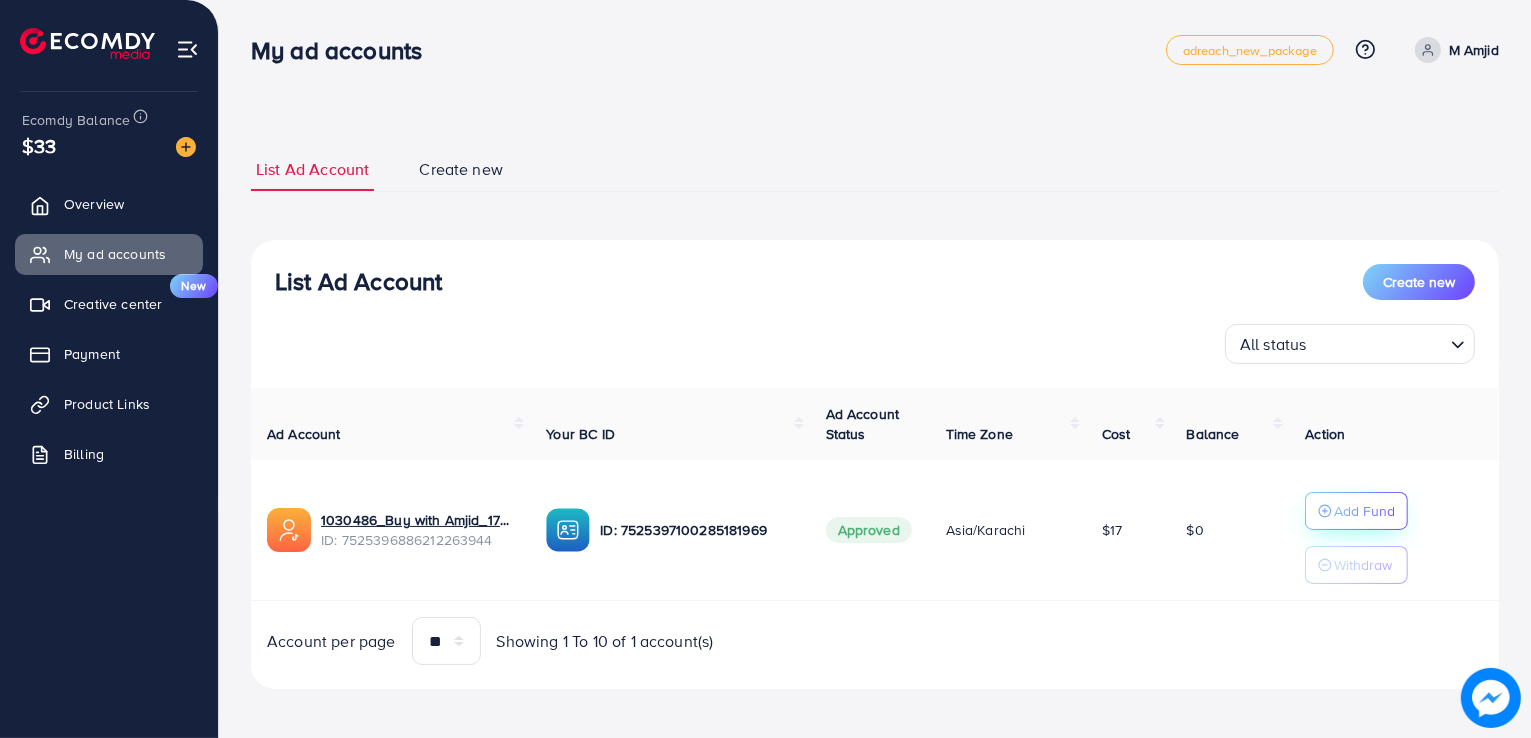 click on "Add Fund" at bounding box center (1364, 511) 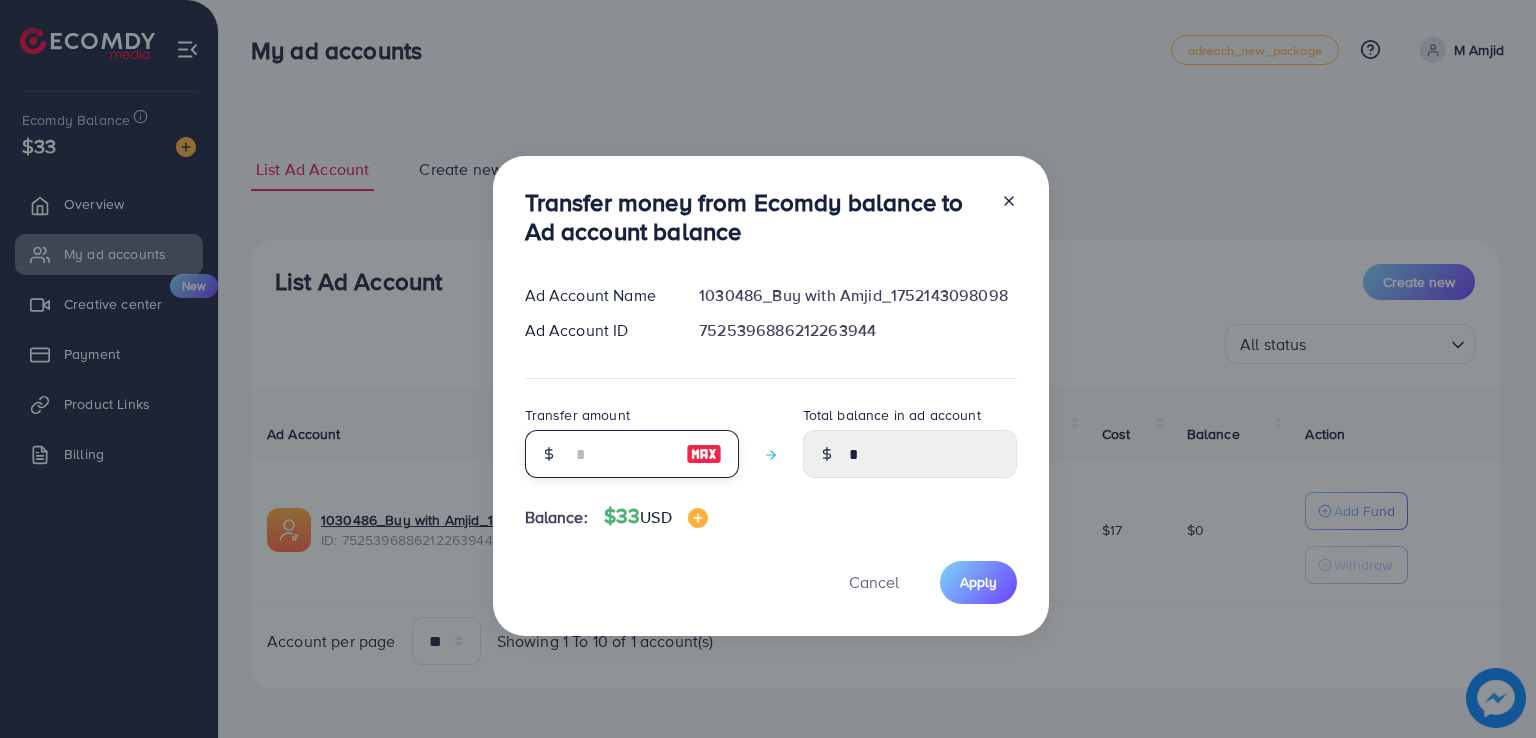 click at bounding box center [621, 454] 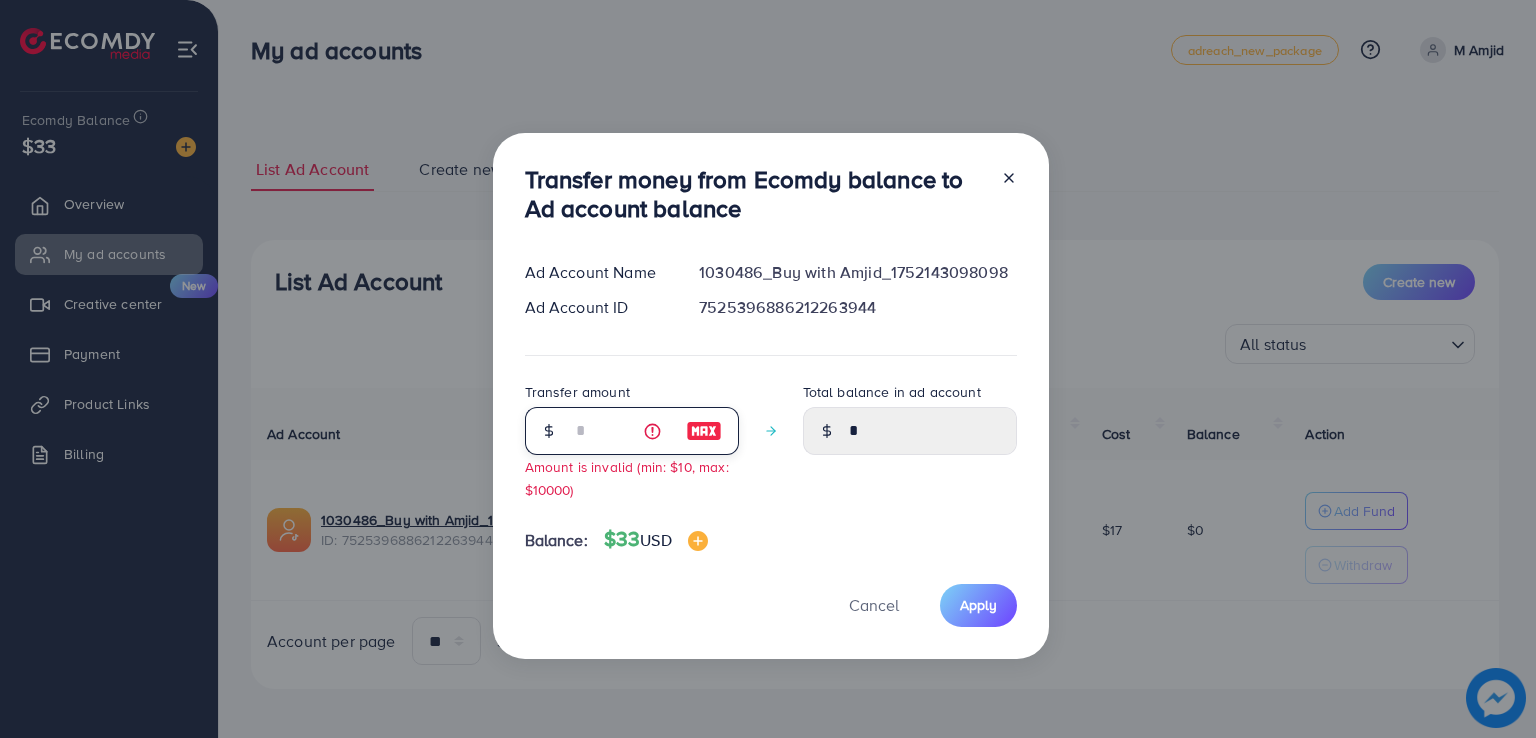 type on "****" 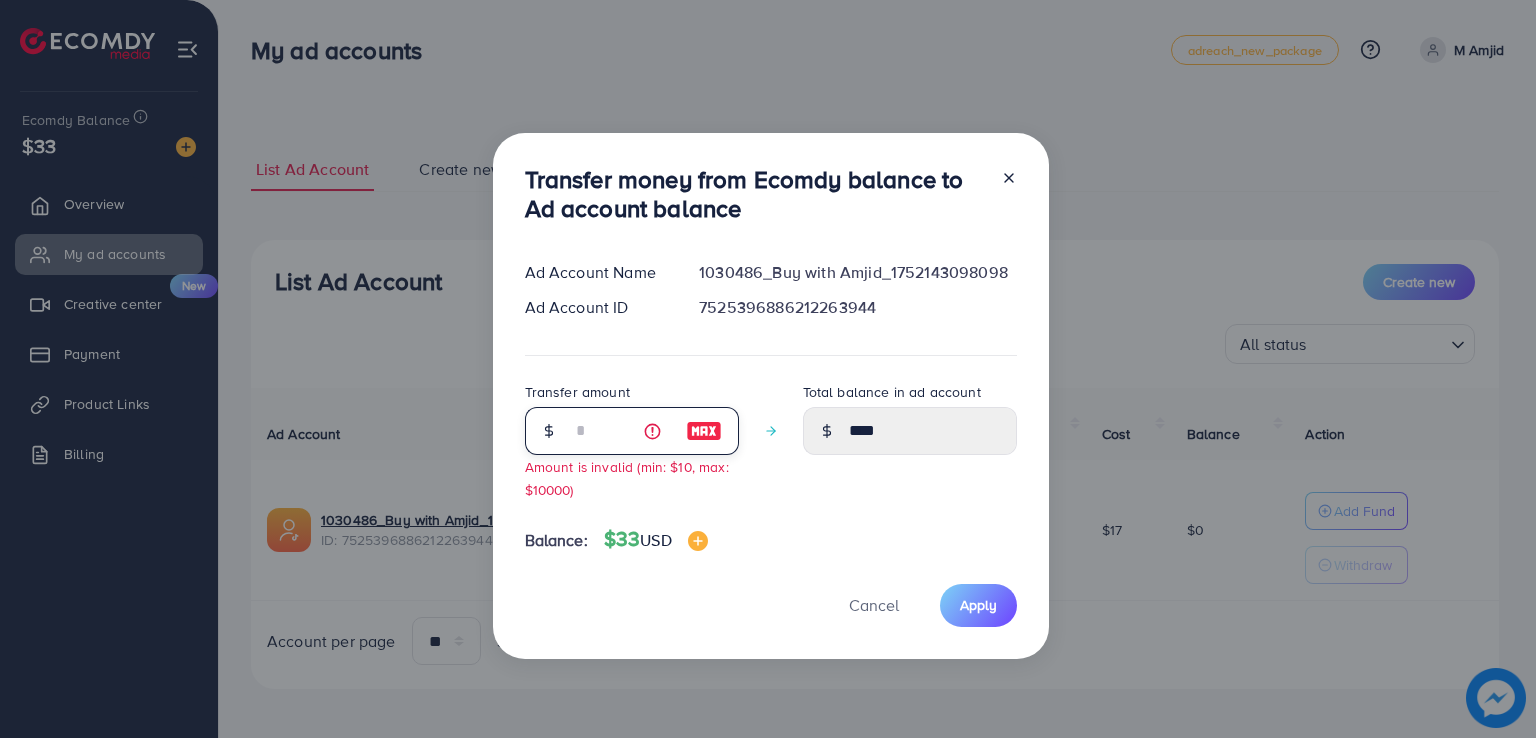 type on "**" 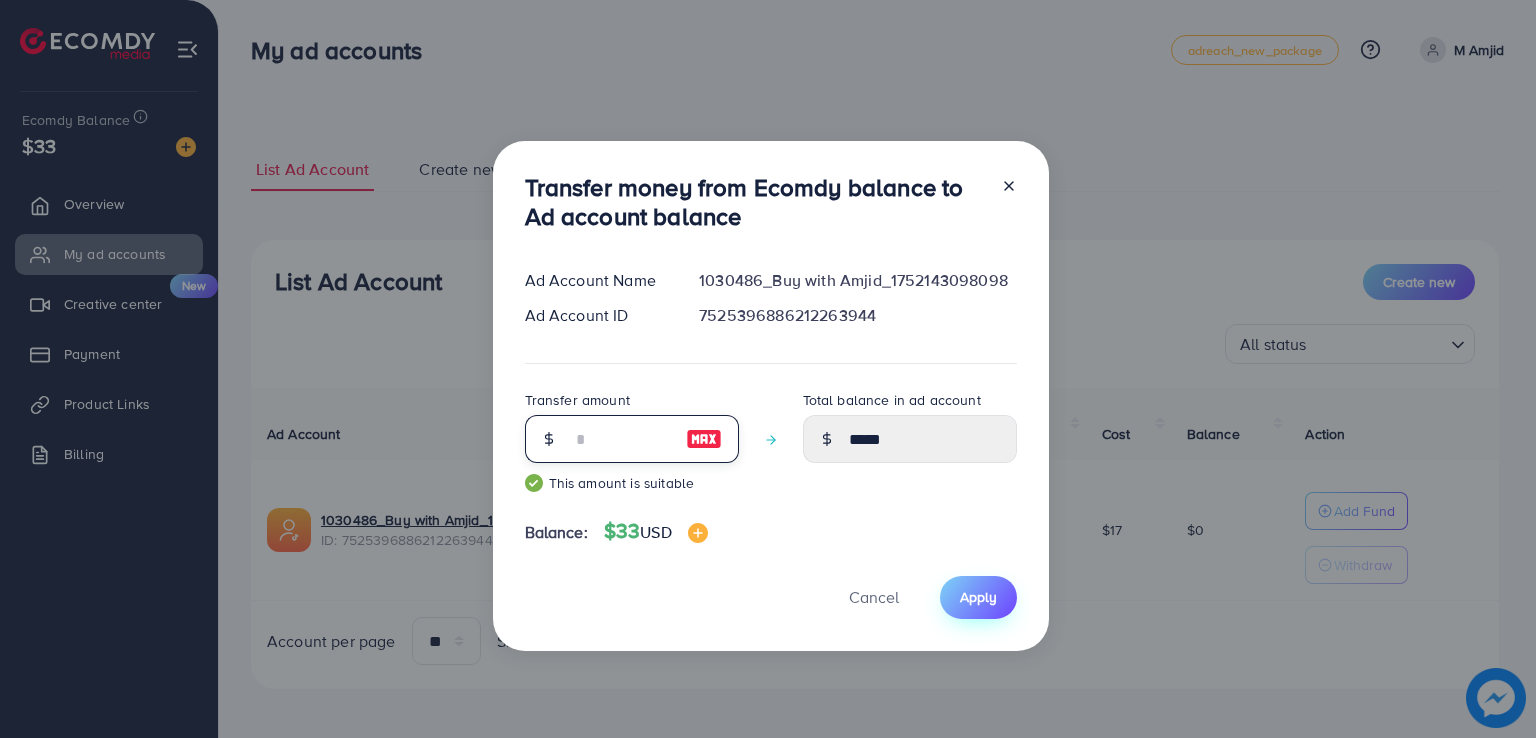 type on "**" 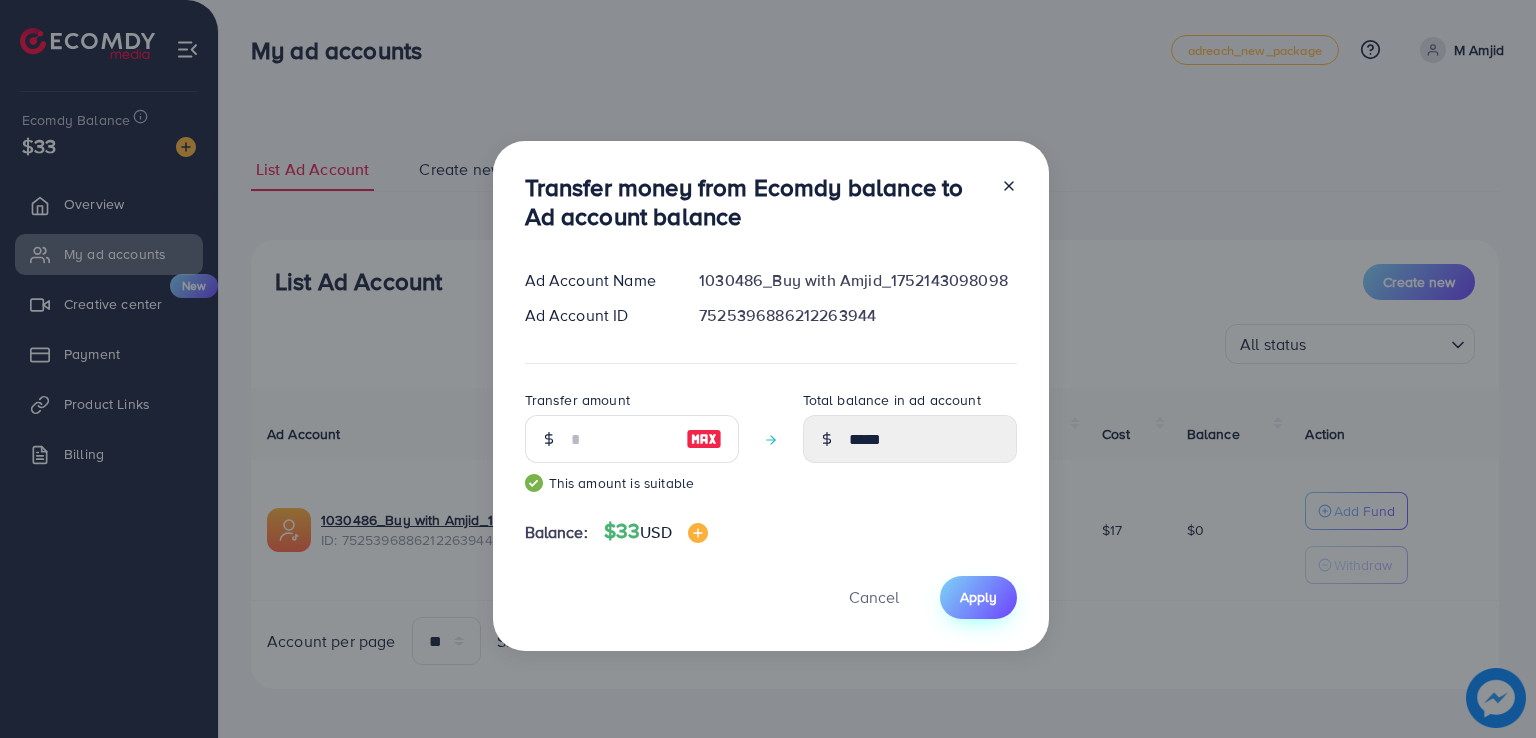 click on "Apply" at bounding box center (978, 597) 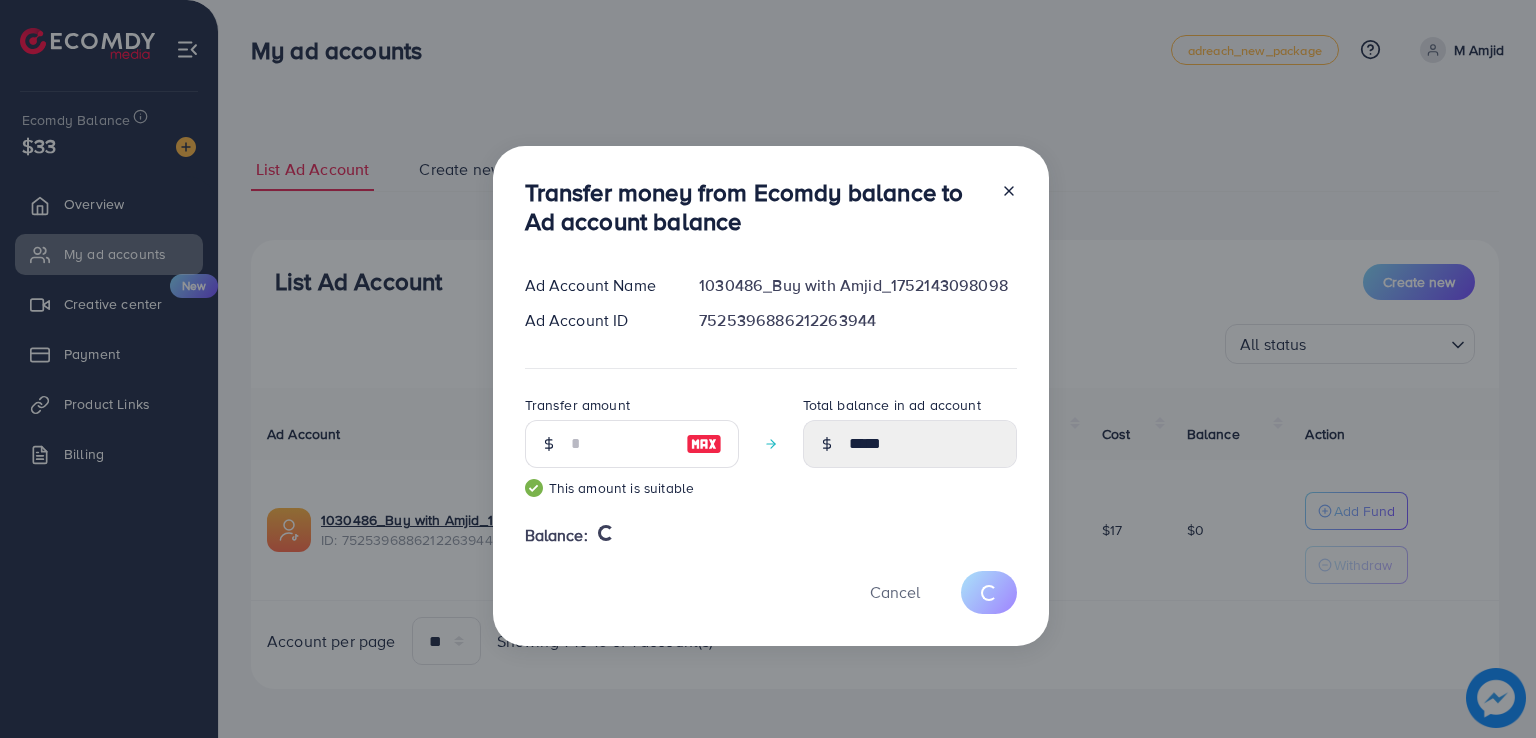 type 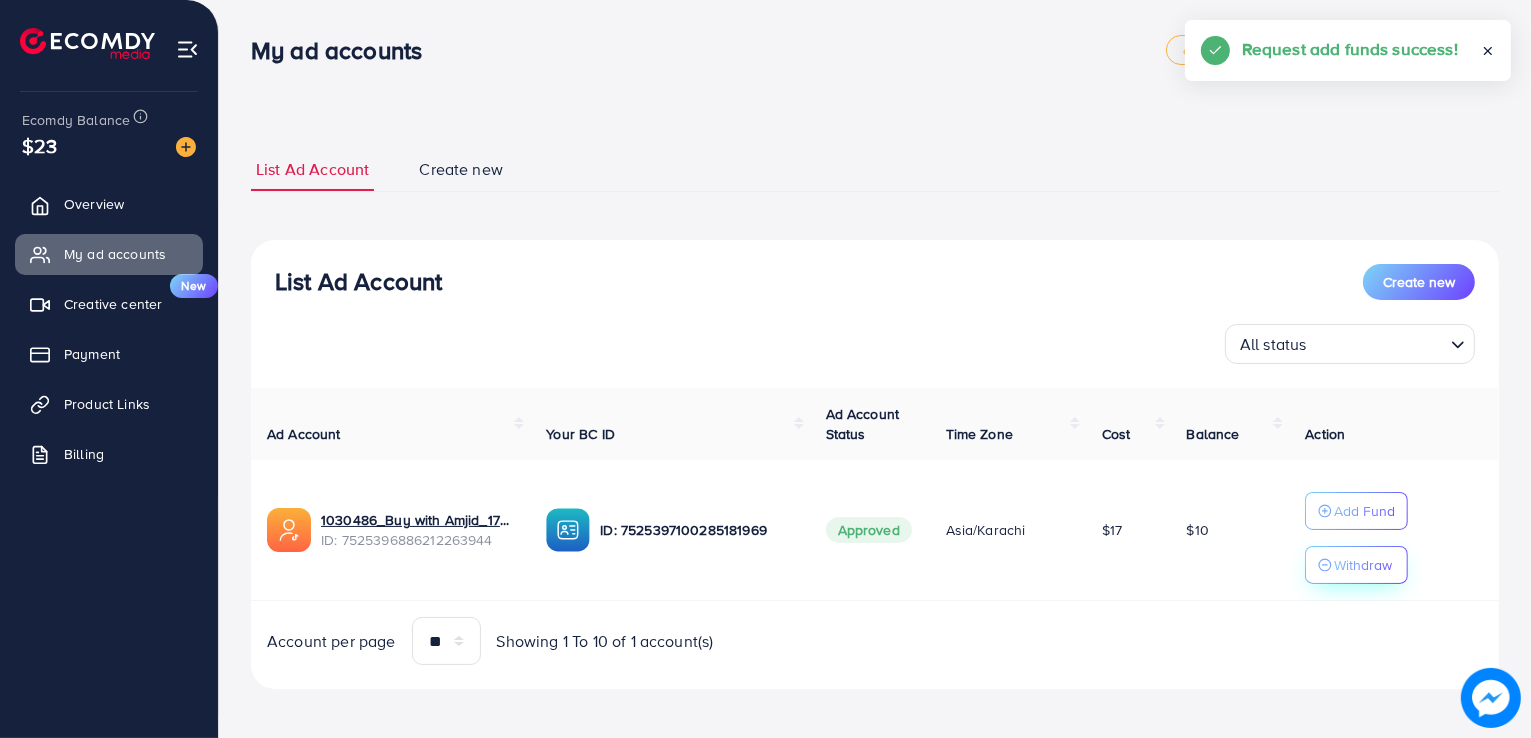 click on "Withdraw" at bounding box center [1363, 565] 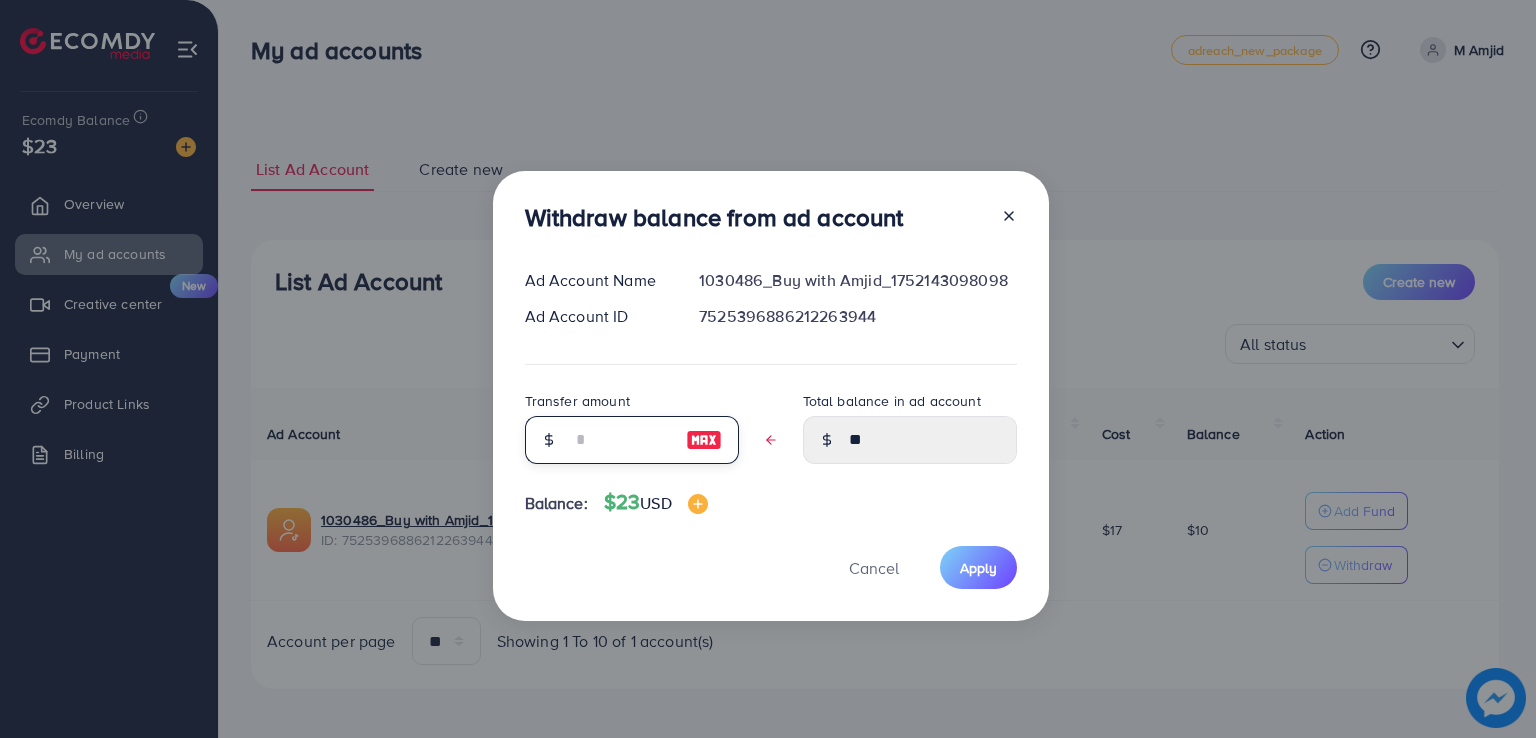 click at bounding box center (621, 440) 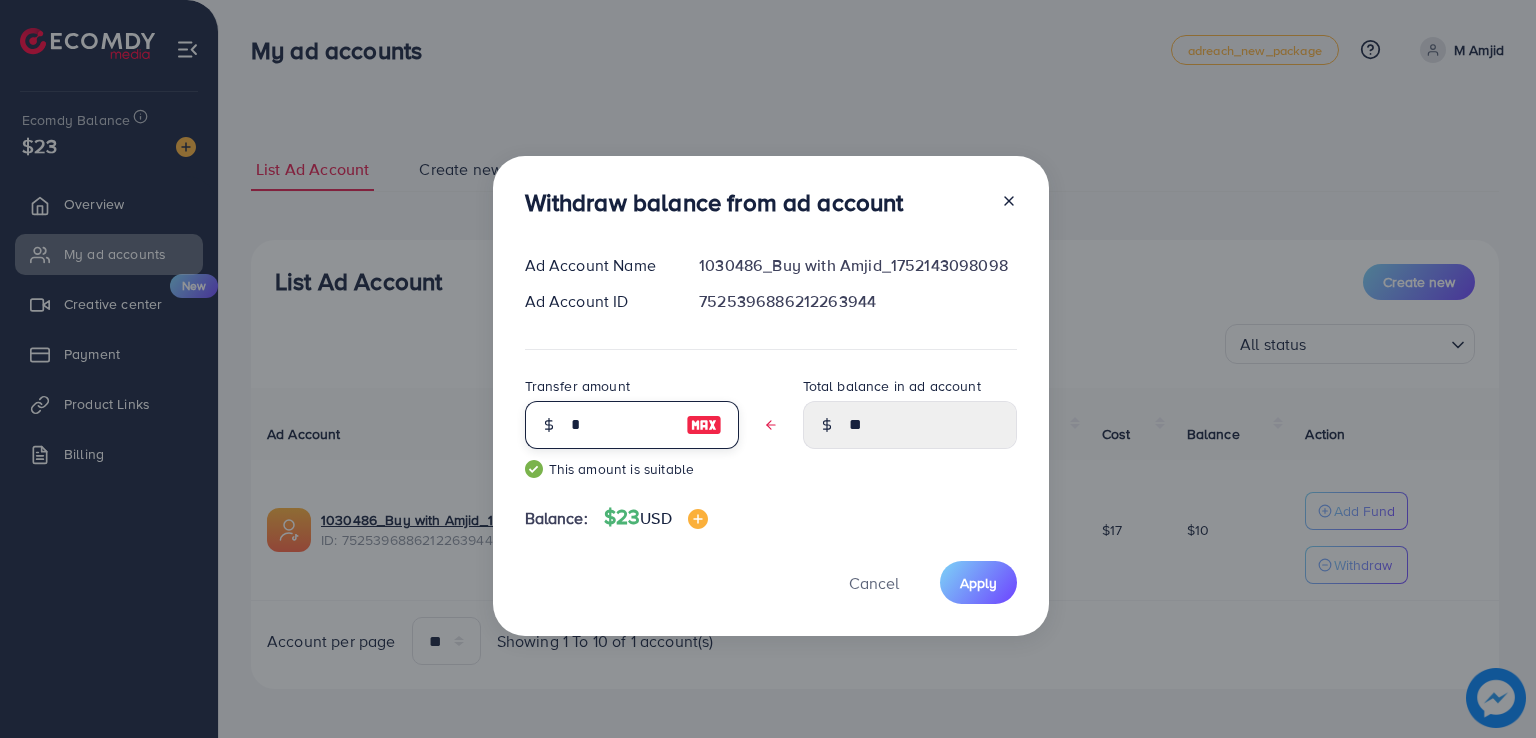 type on "****" 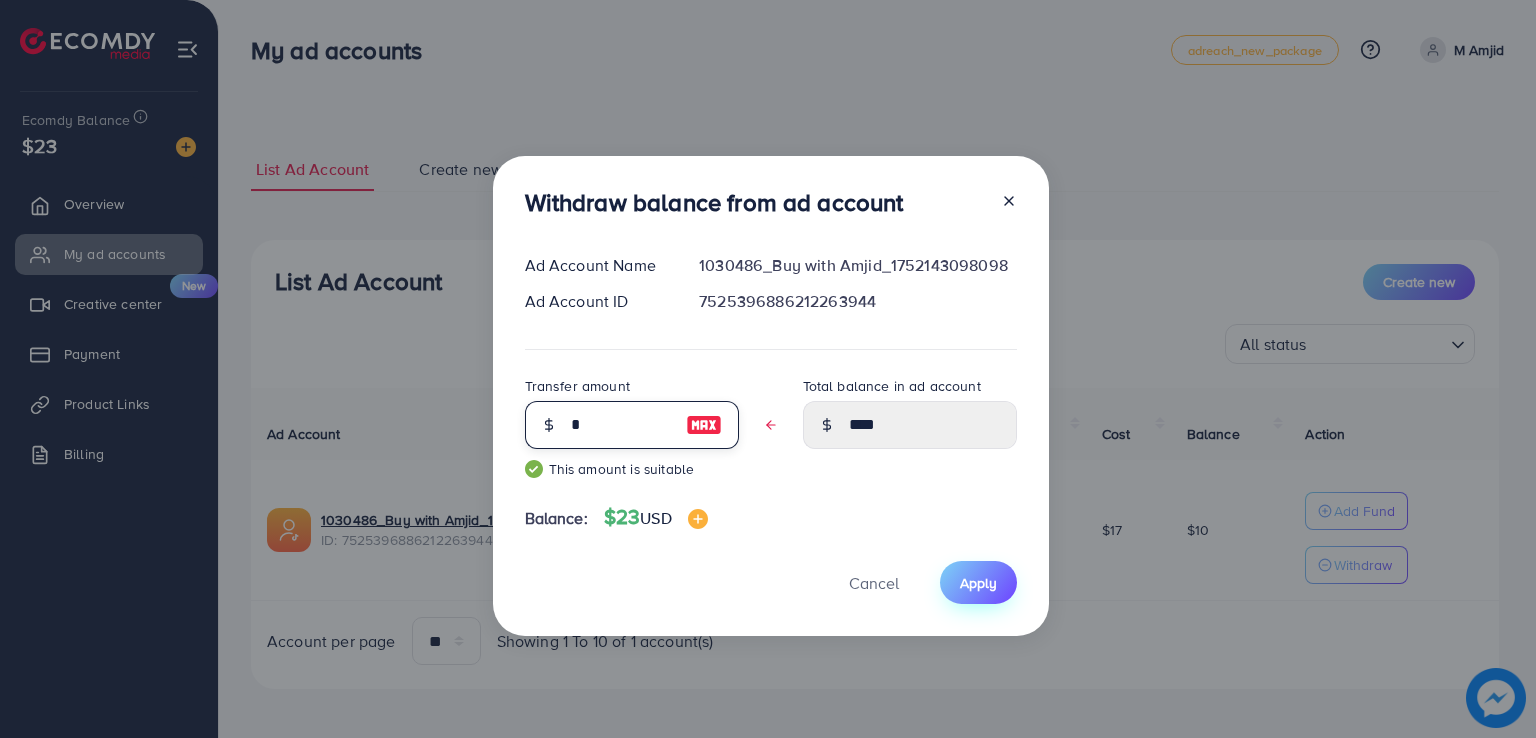 type on "*" 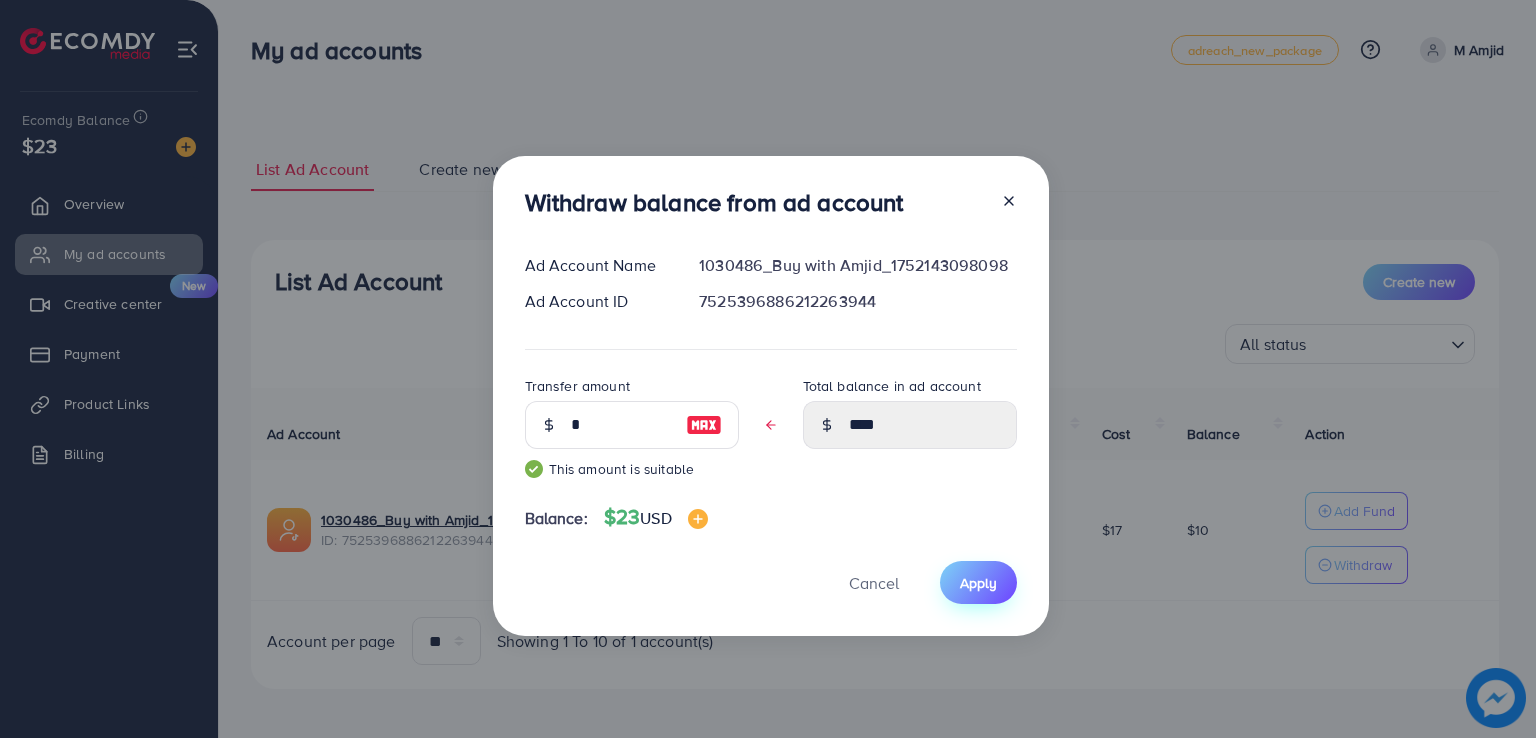 click on "Apply" at bounding box center [978, 583] 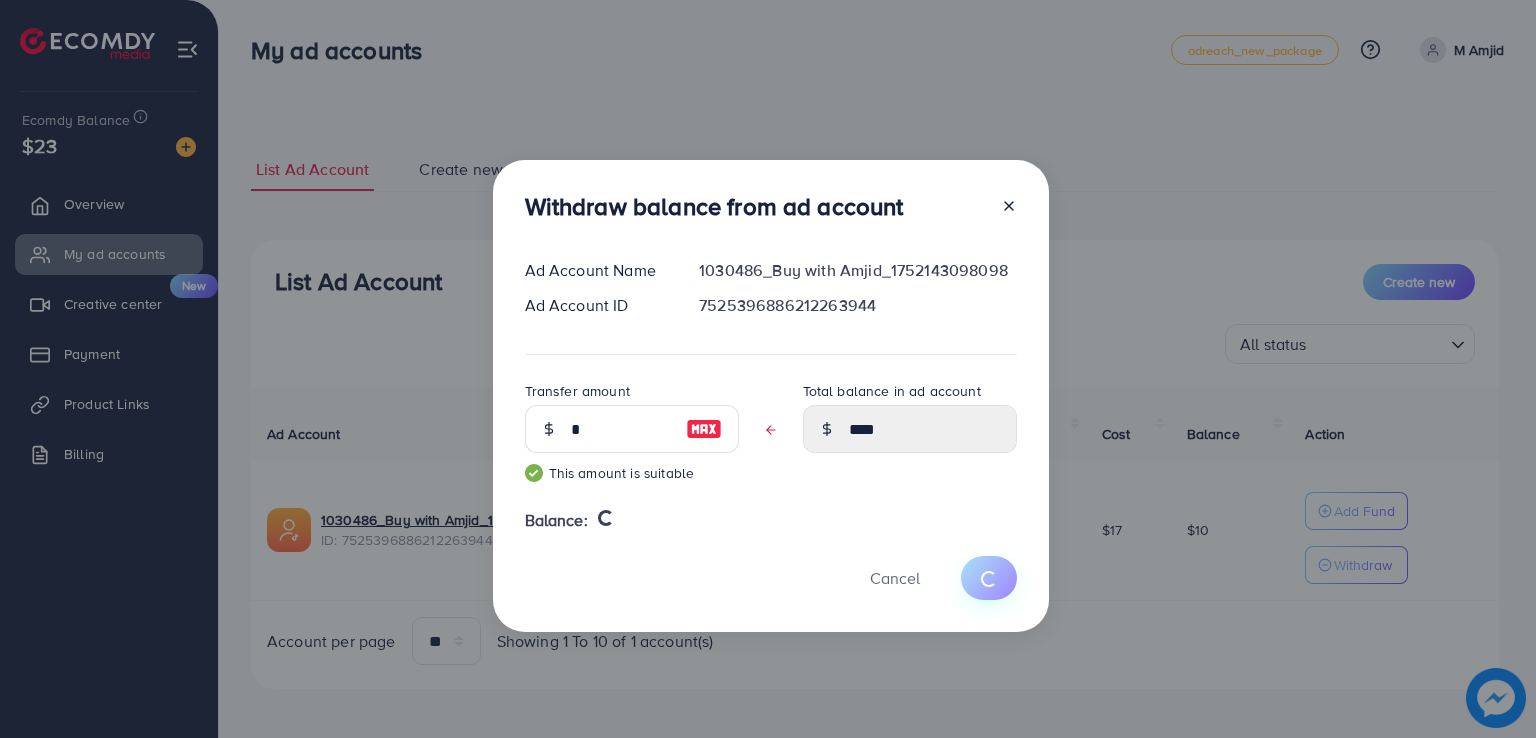 type 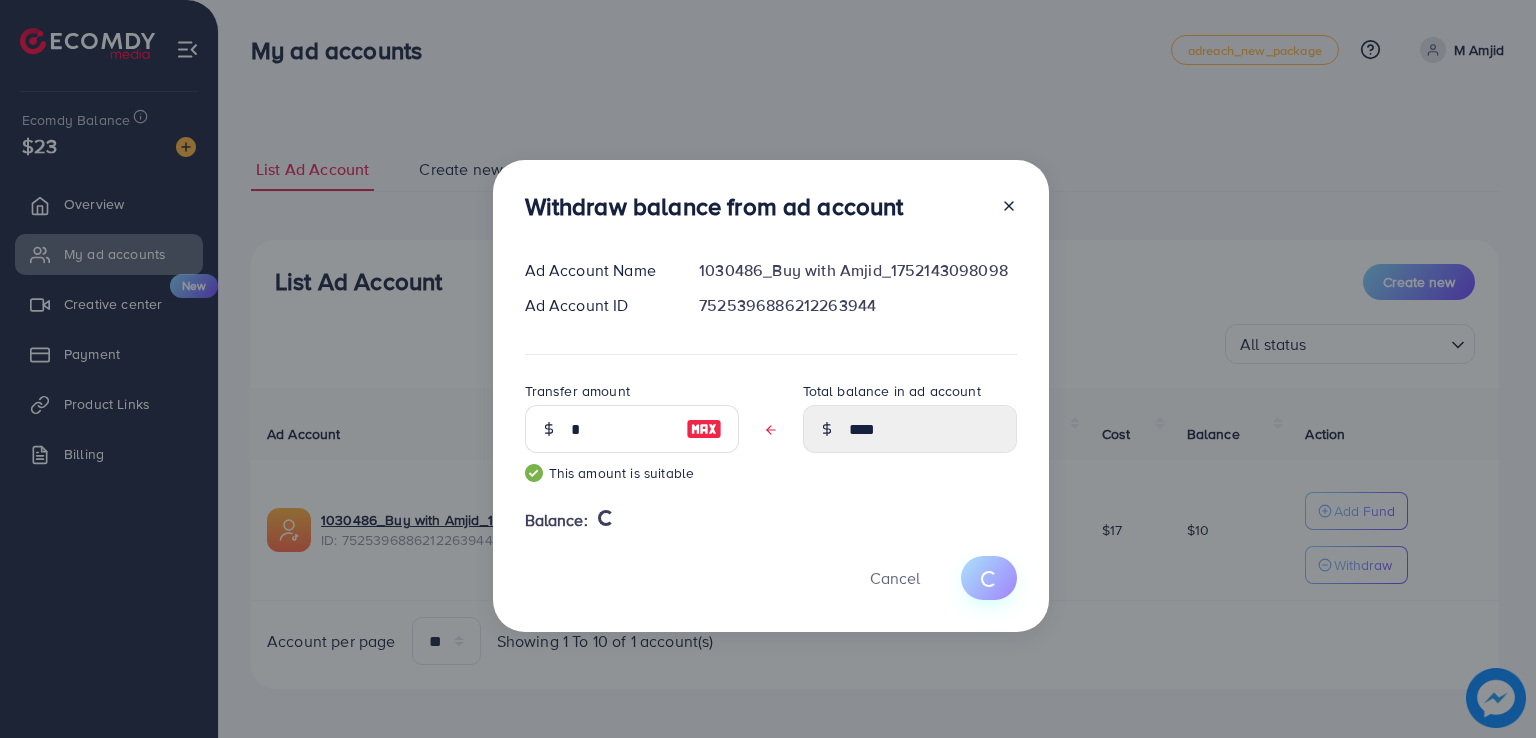 type on "**" 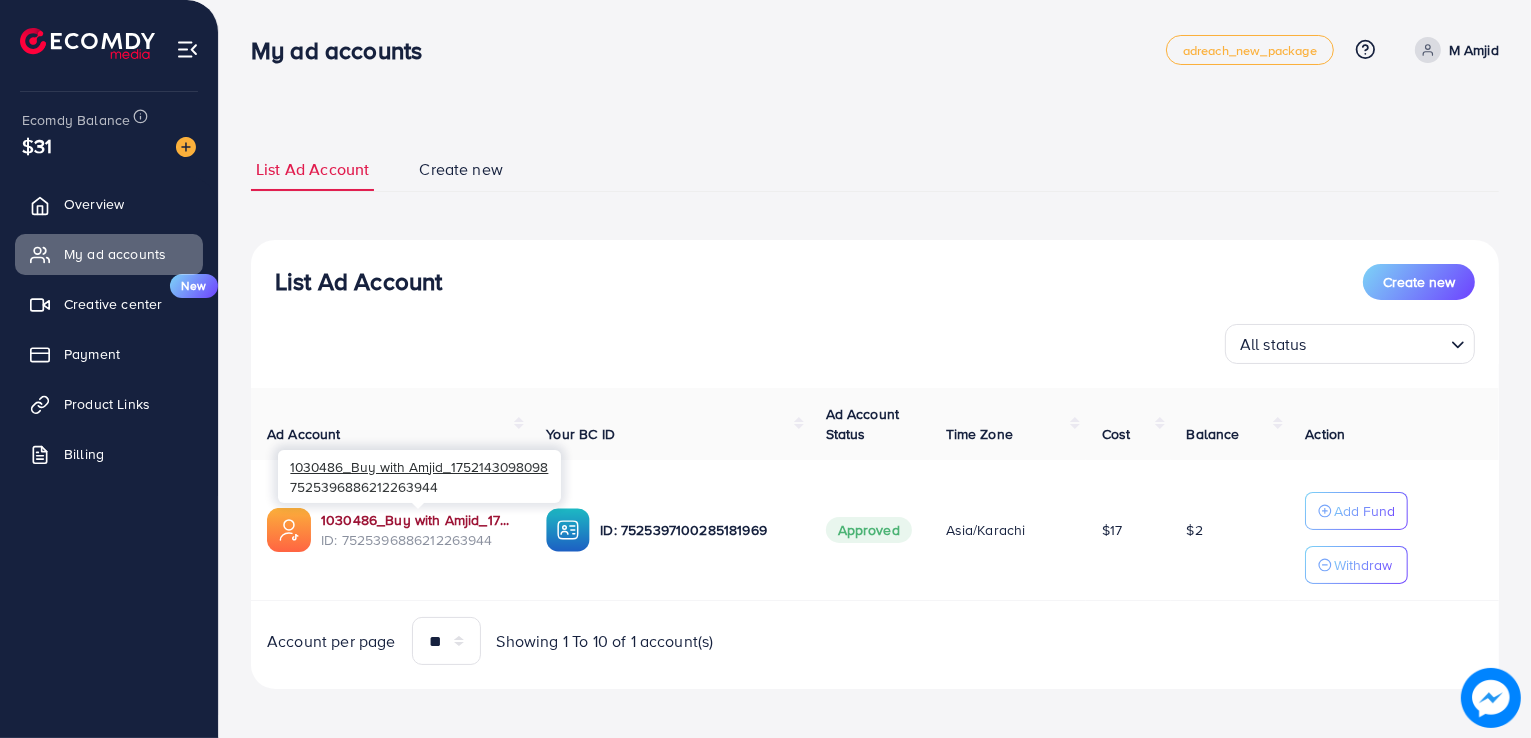 click on "1030486_Buy with Amjid_1752143098098" at bounding box center (417, 520) 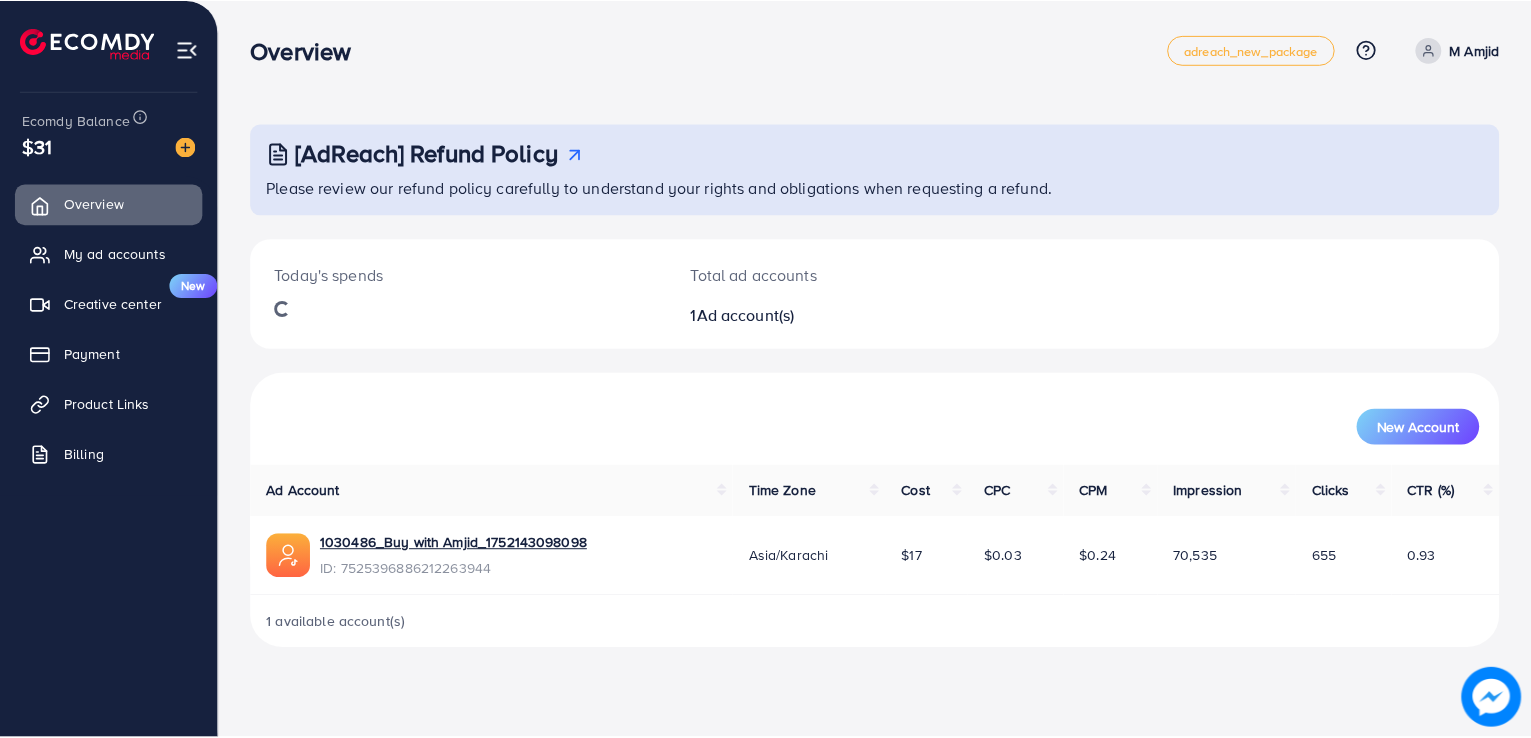 scroll, scrollTop: 0, scrollLeft: 0, axis: both 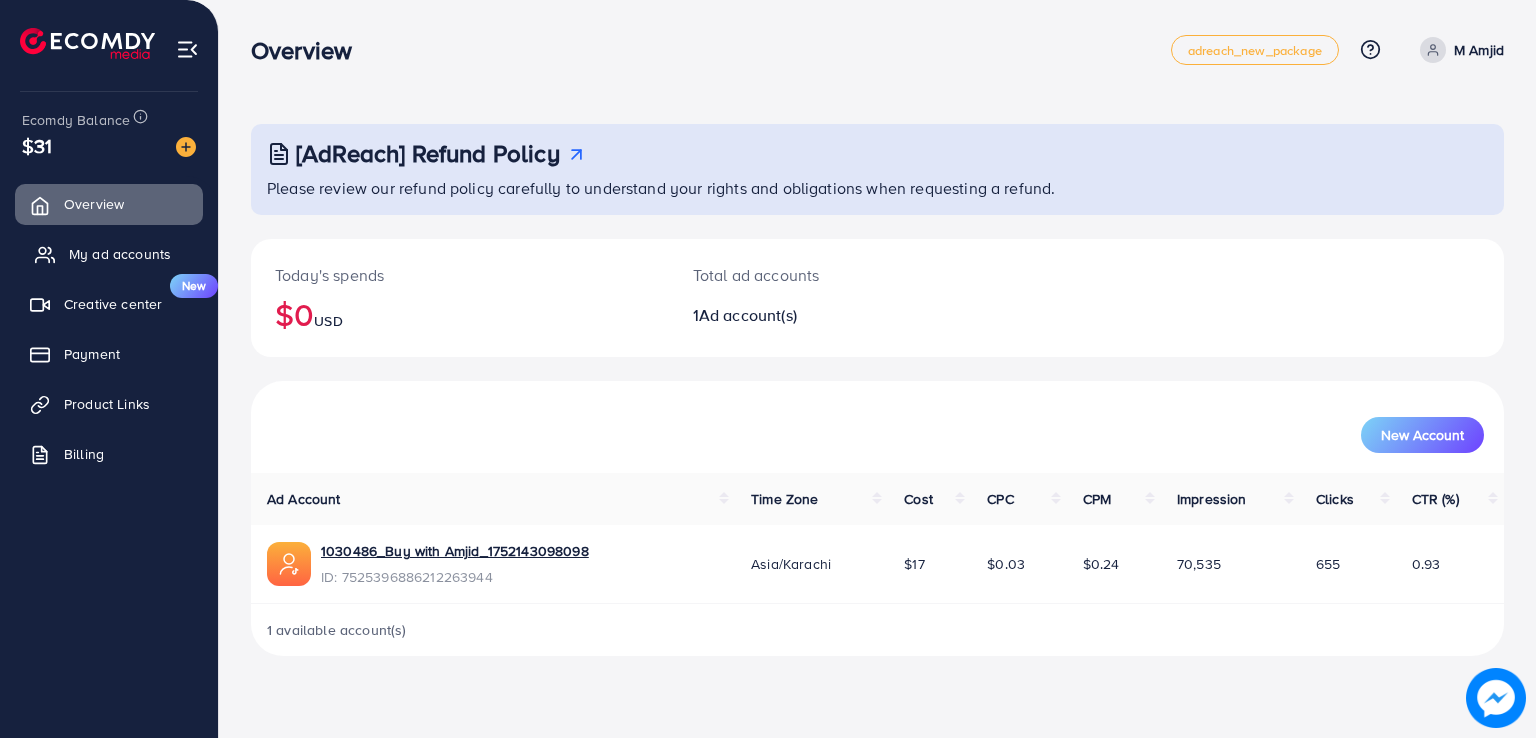 click on "My ad accounts" at bounding box center (120, 254) 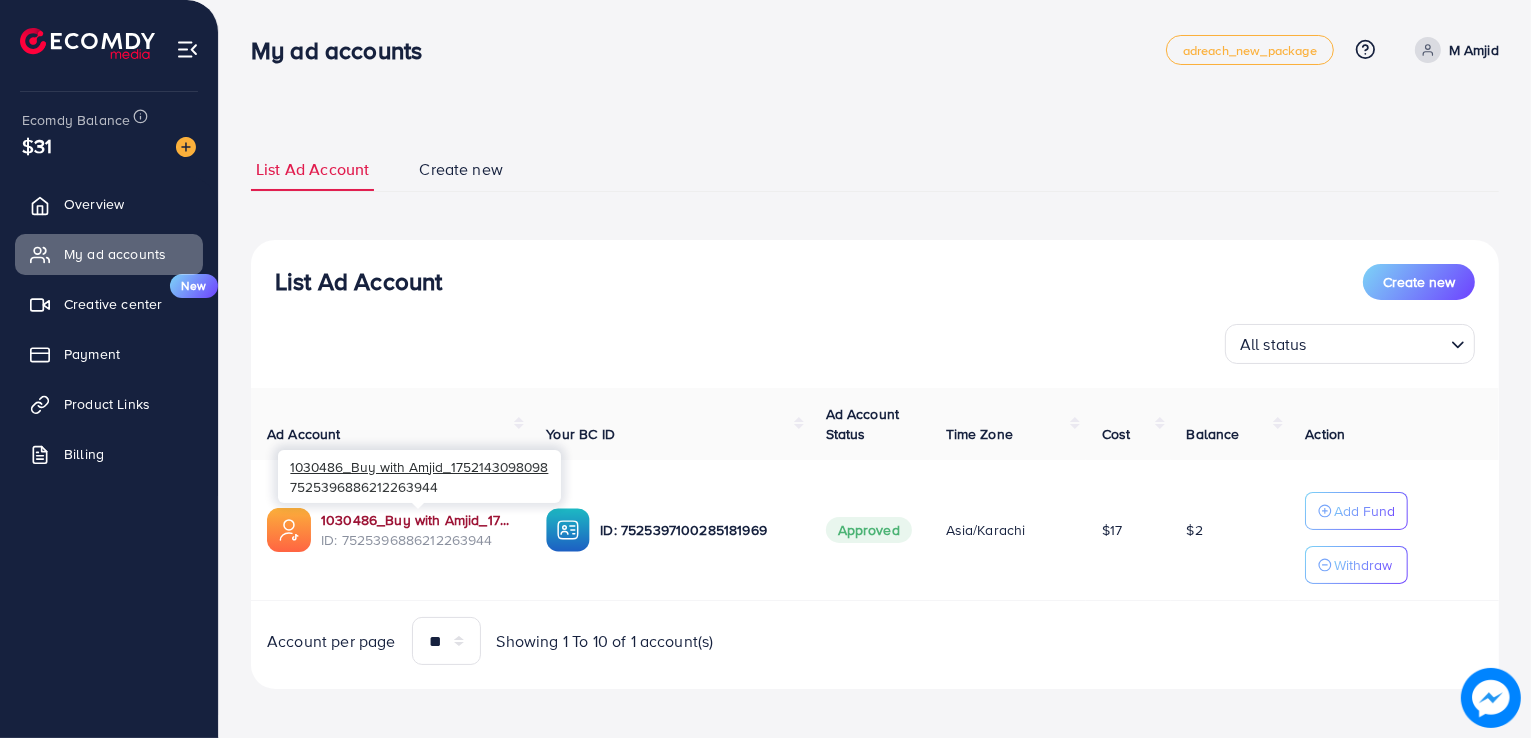 click on "1030486_Buy with Amjid_1752143098098" at bounding box center (417, 520) 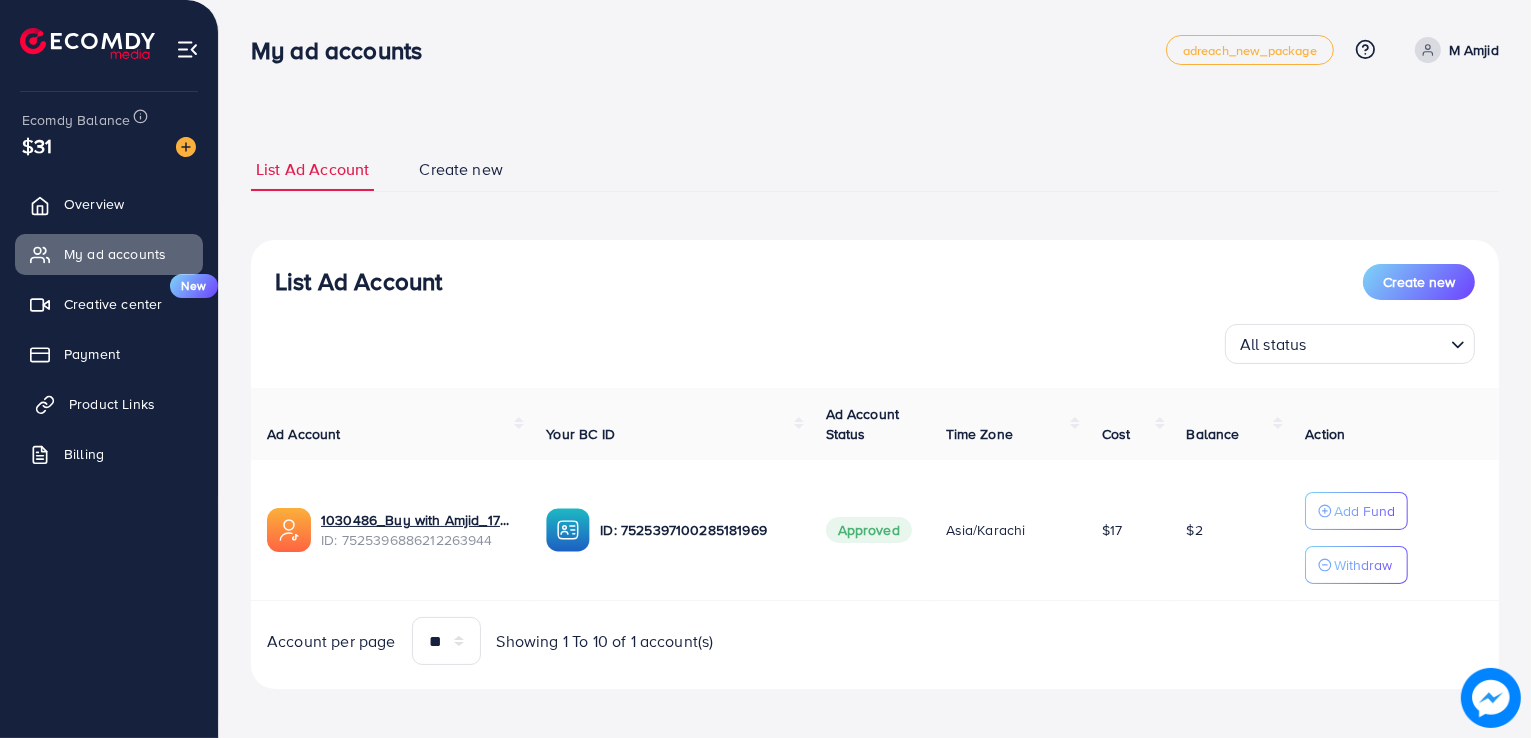 click on "Product Links" at bounding box center [112, 404] 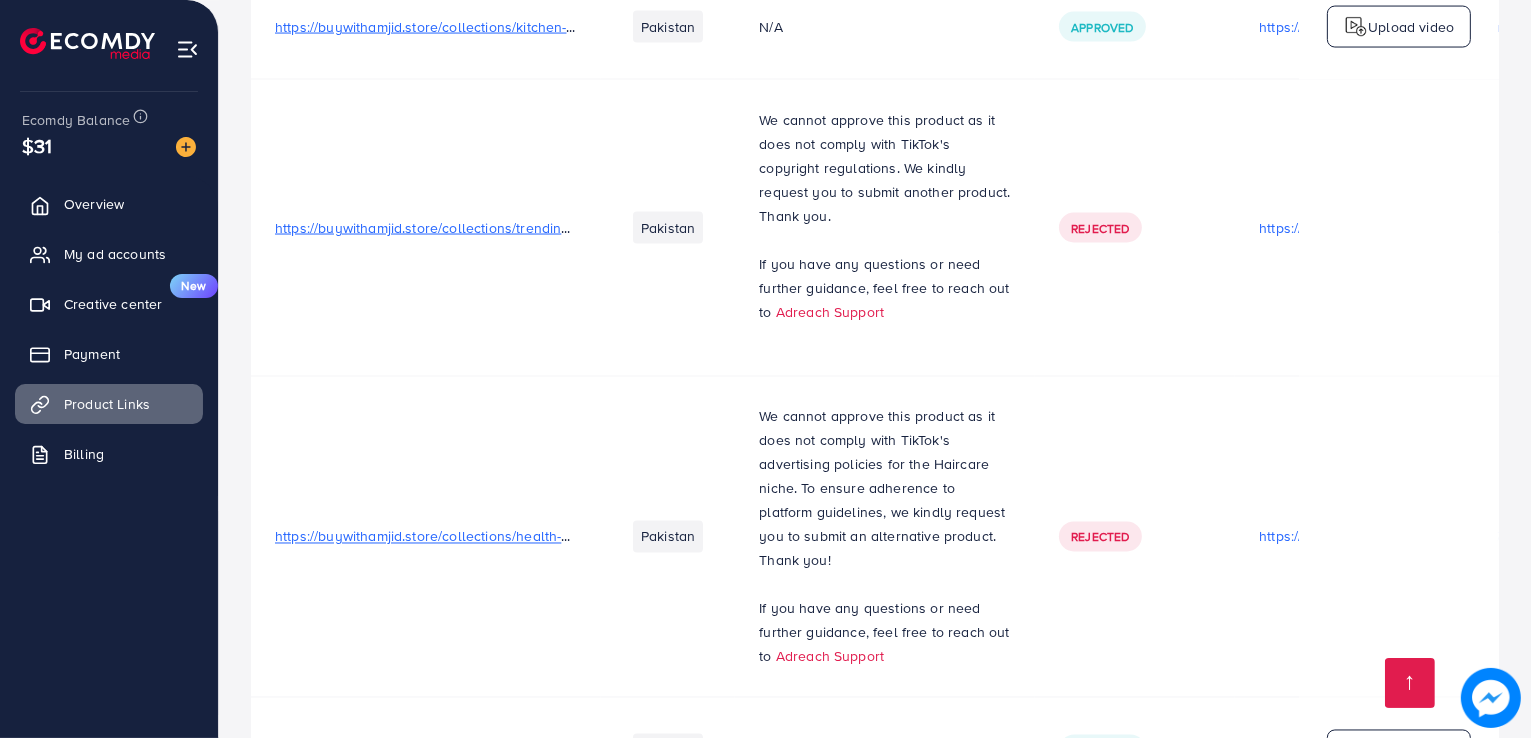 scroll, scrollTop: 3984, scrollLeft: 0, axis: vertical 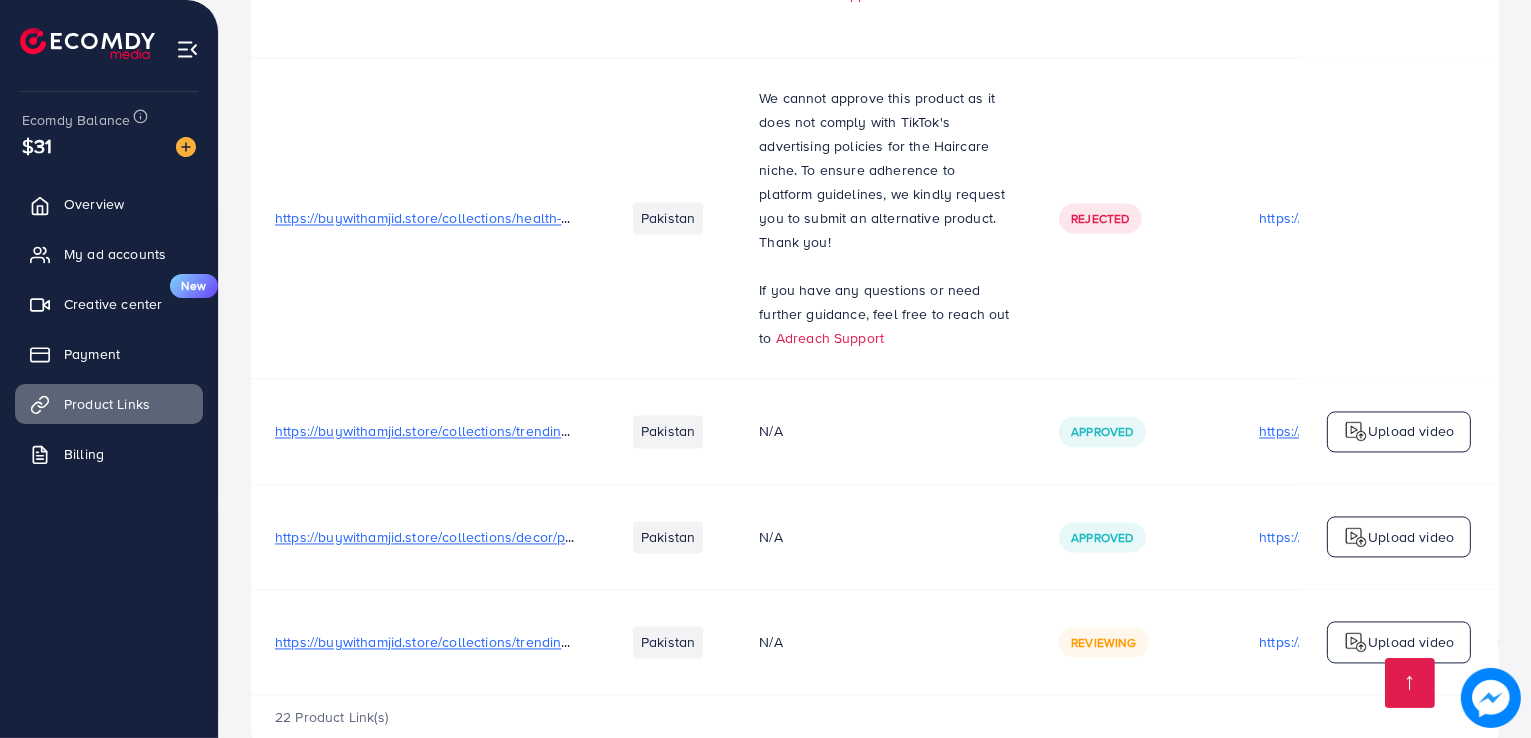 click on "https://files.ecomdy.com/videos/dcd5c853-0f7b-4570-824f-f3822e51ef0e-1753809148346.mp4" at bounding box center (1385, 431) 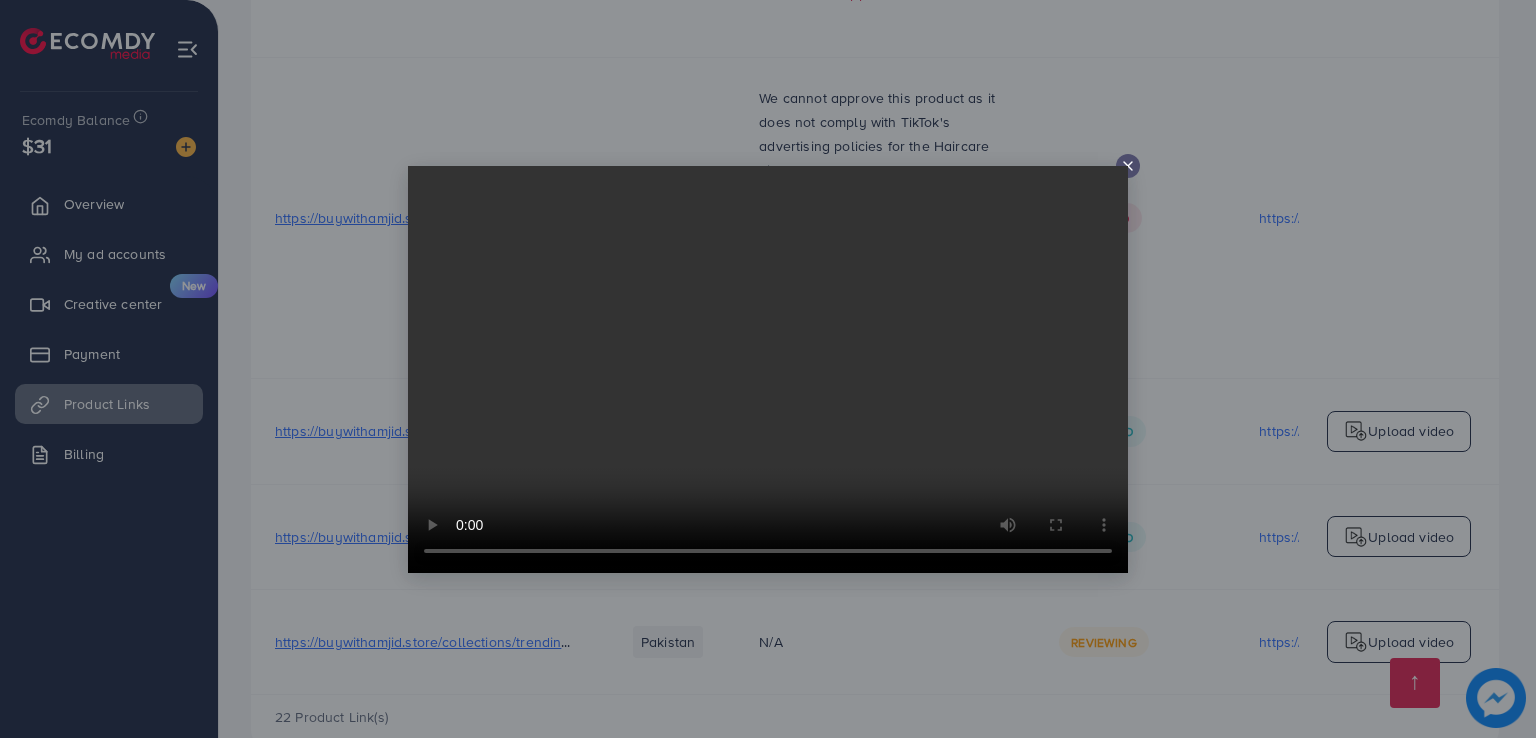click 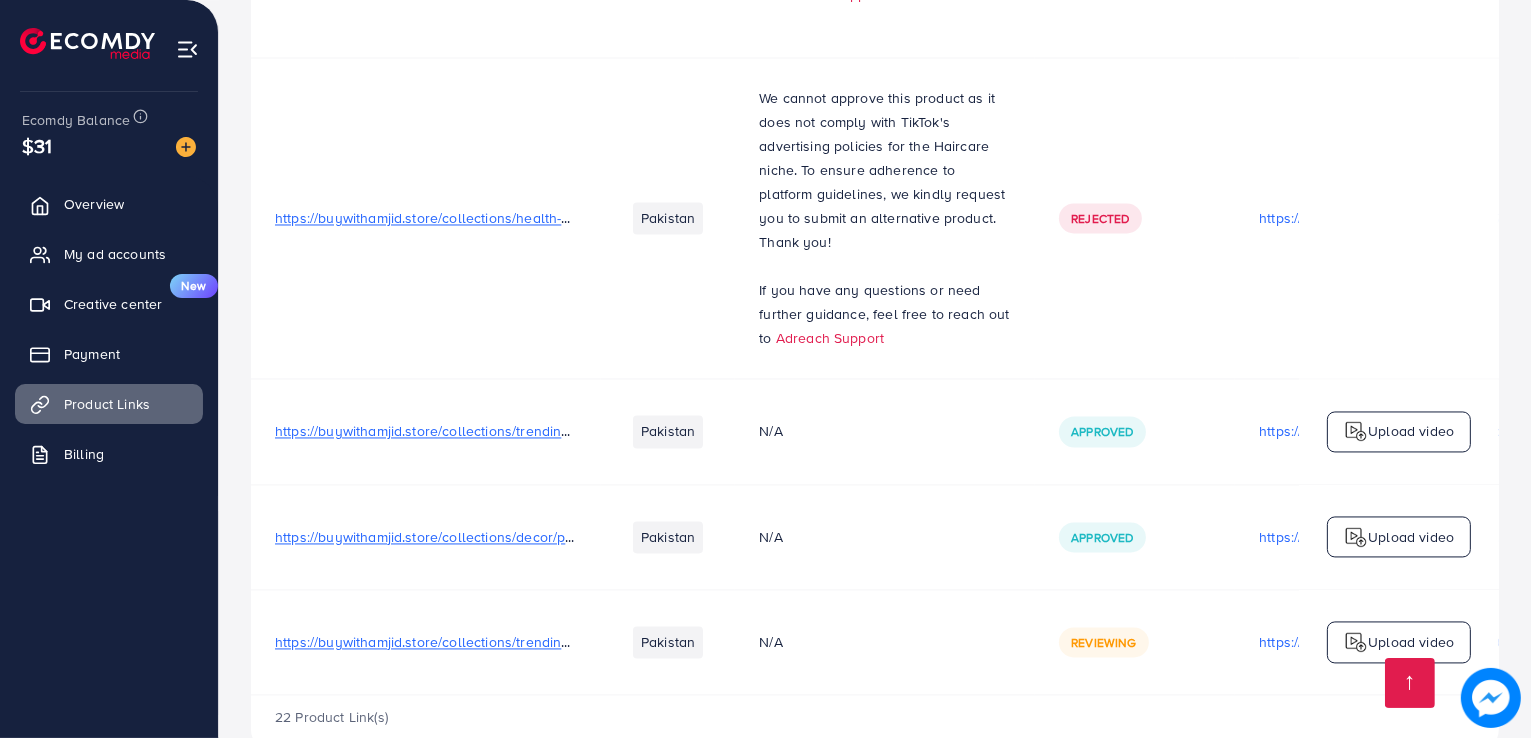 click on "https://buywithamjid.store/collections/trending-now/products/portable-mini-printer" at bounding box center (535, 431) 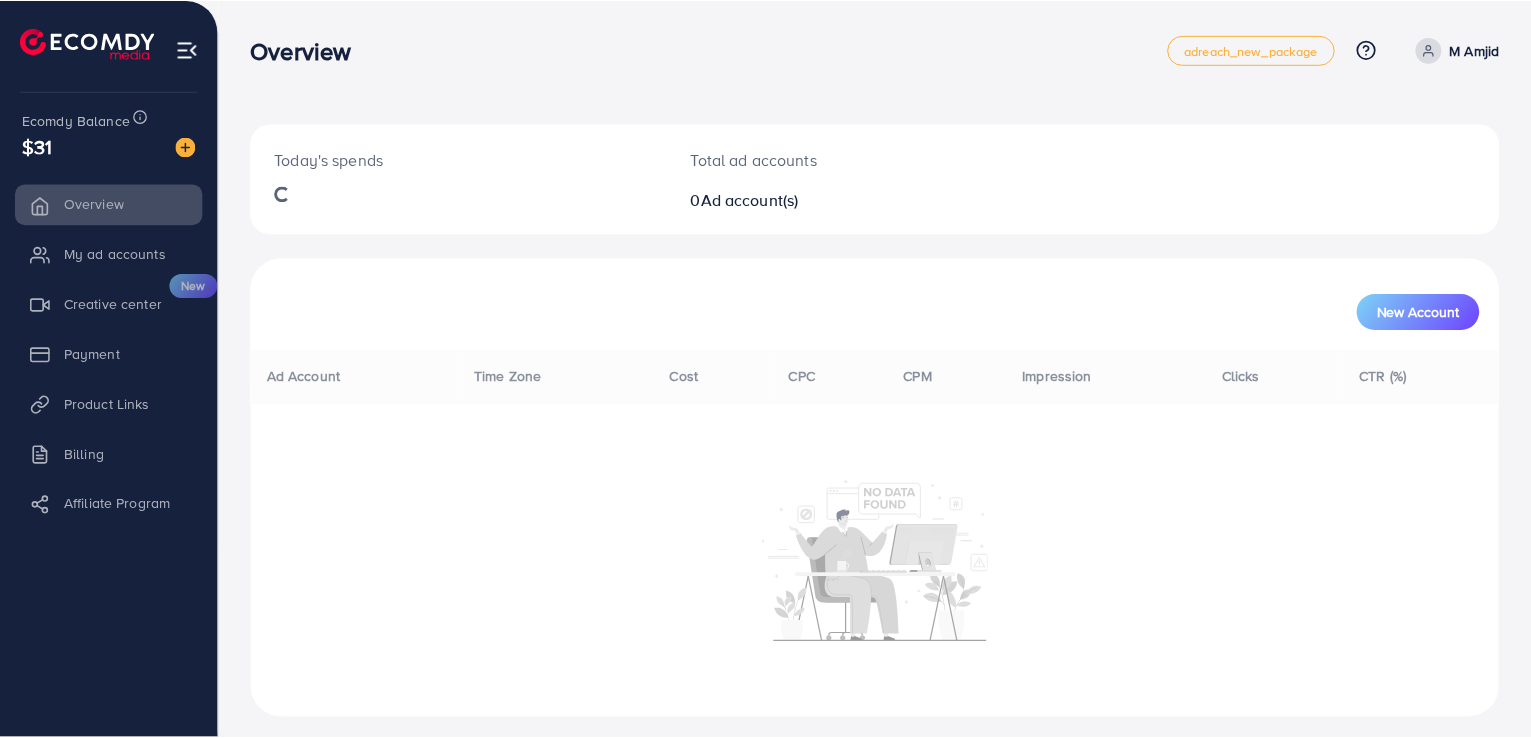 scroll, scrollTop: 0, scrollLeft: 0, axis: both 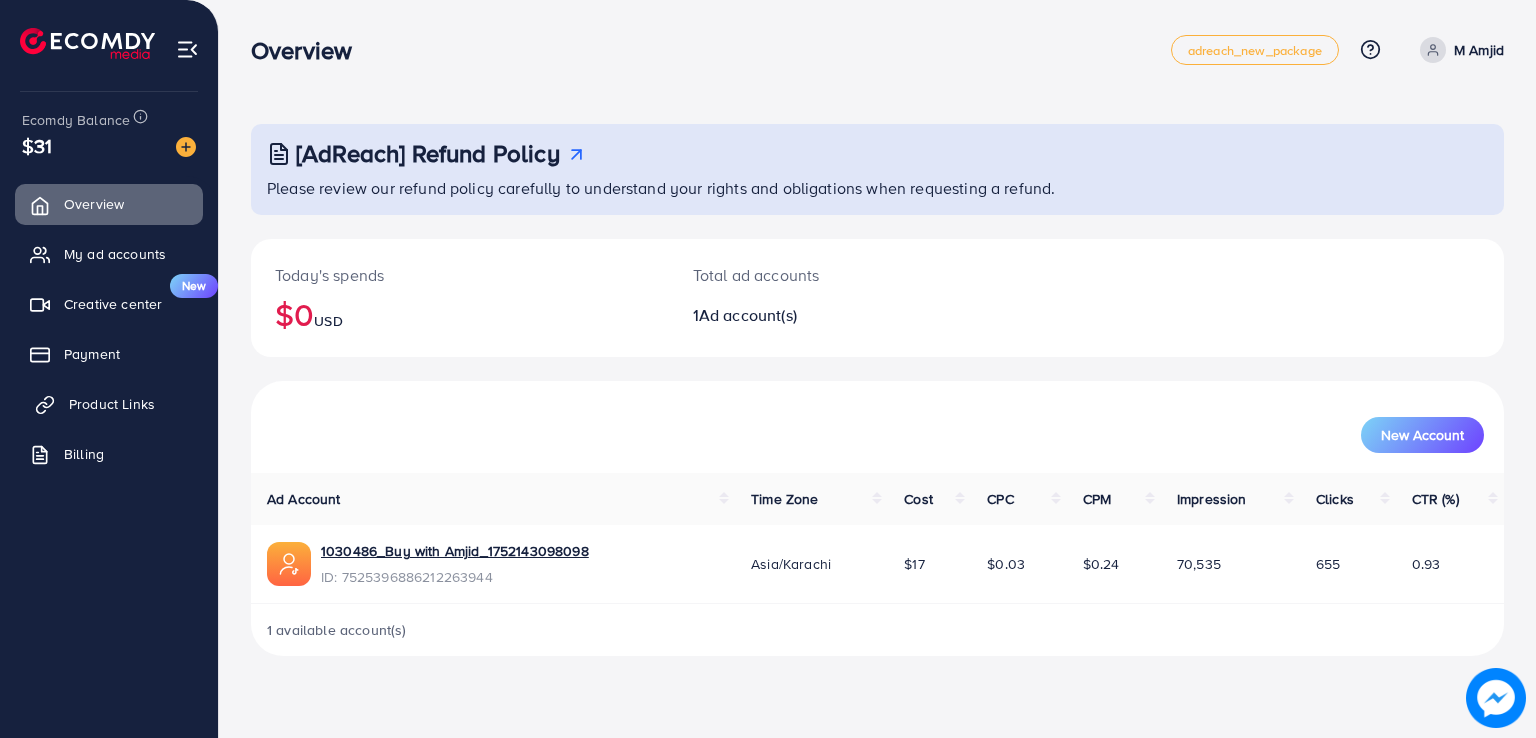 click on "Product Links" at bounding box center [109, 404] 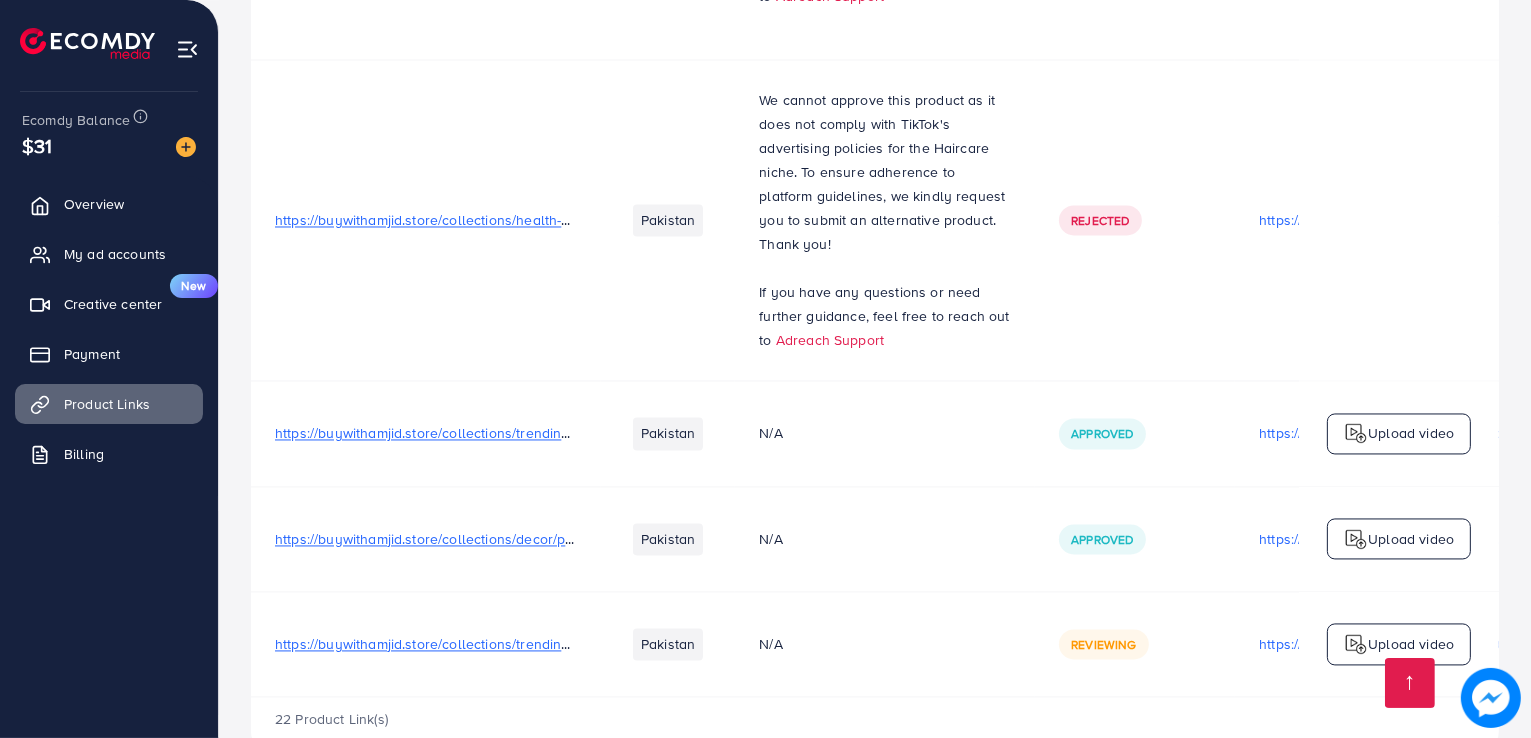 scroll, scrollTop: 3984, scrollLeft: 0, axis: vertical 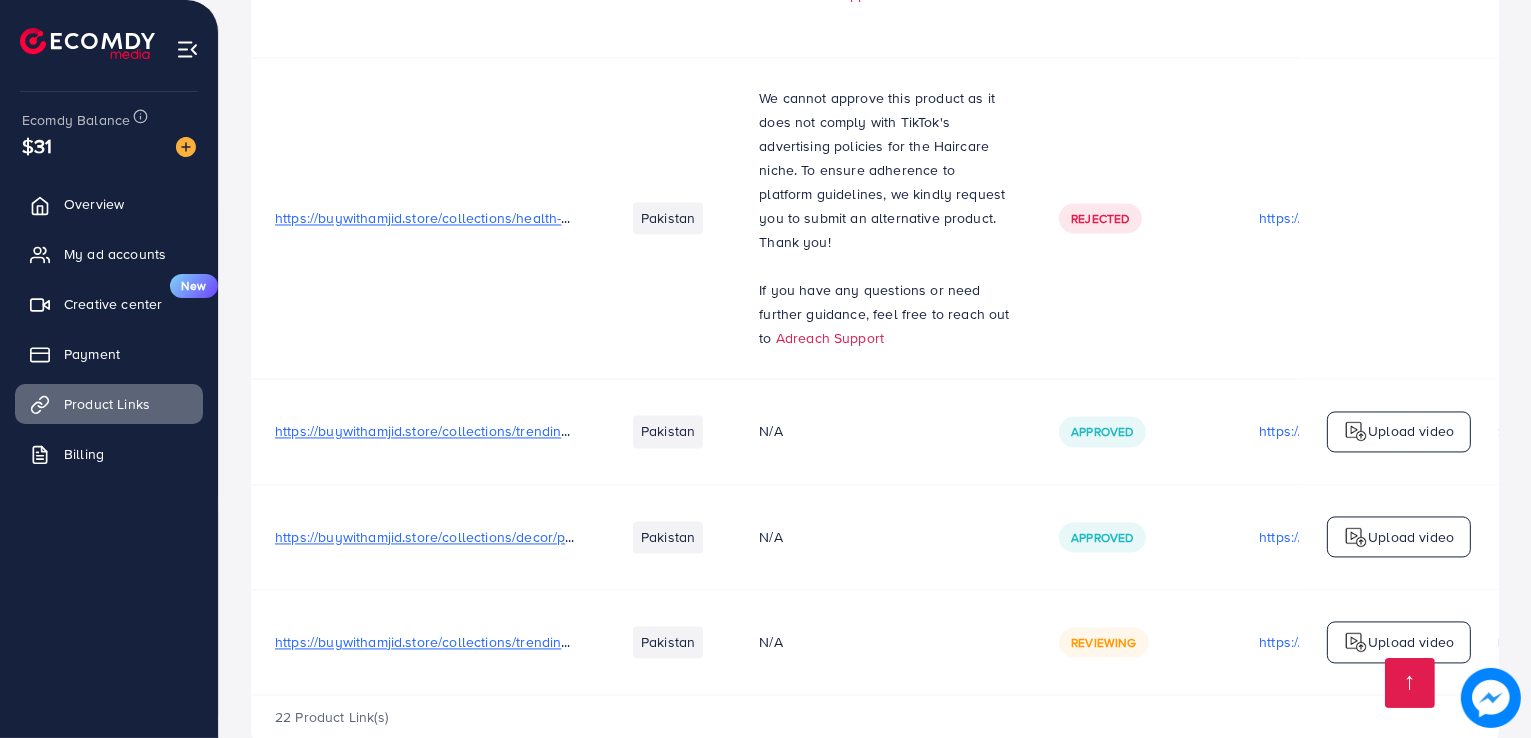 click on "https://buywithamjid.store/collections/trending-now/products/portable-mini-printer" at bounding box center [535, 431] 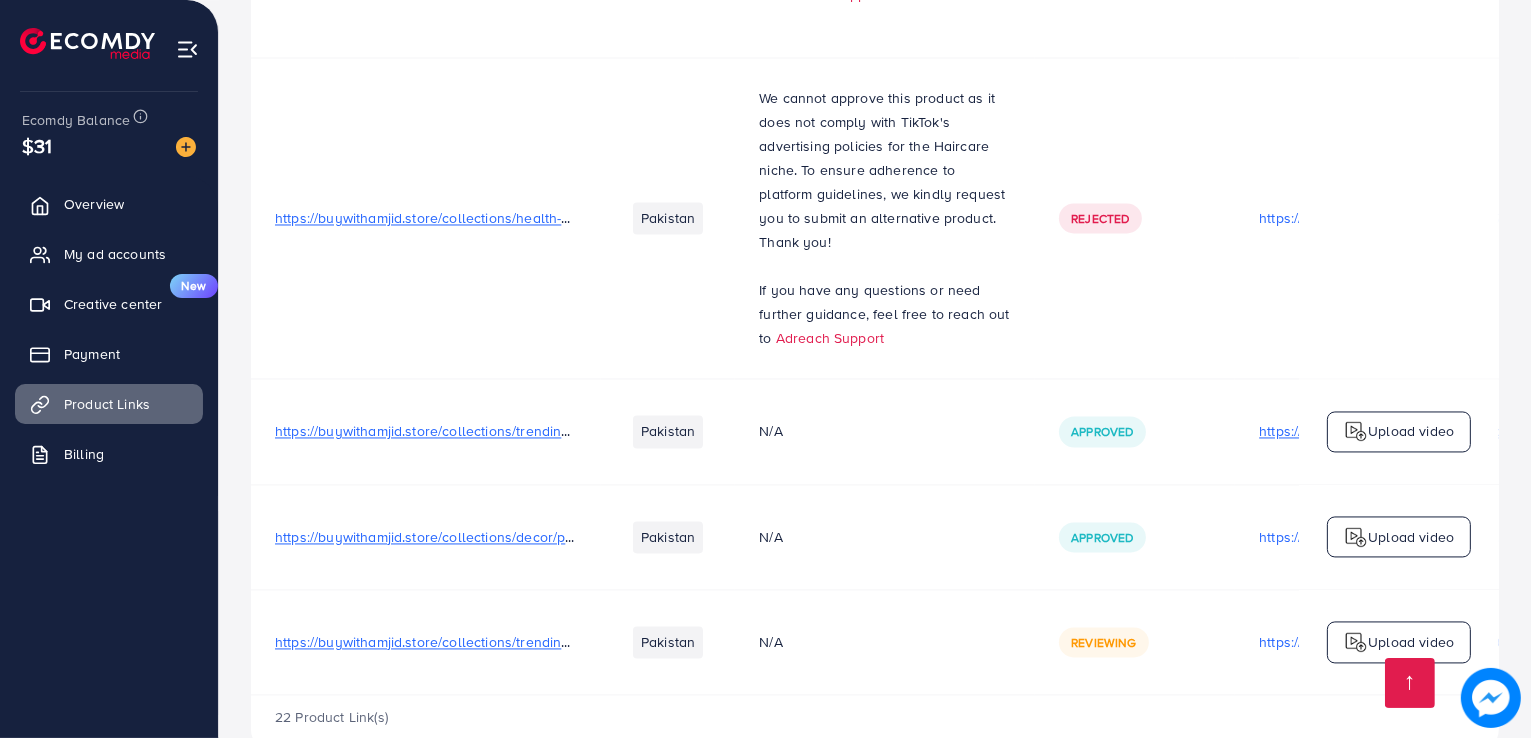 click on "https://files.ecomdy.com/videos/dcd5c853-0f7b-4570-824f-f3822e51ef0e-1753809148346.mp4" at bounding box center (1385, 431) 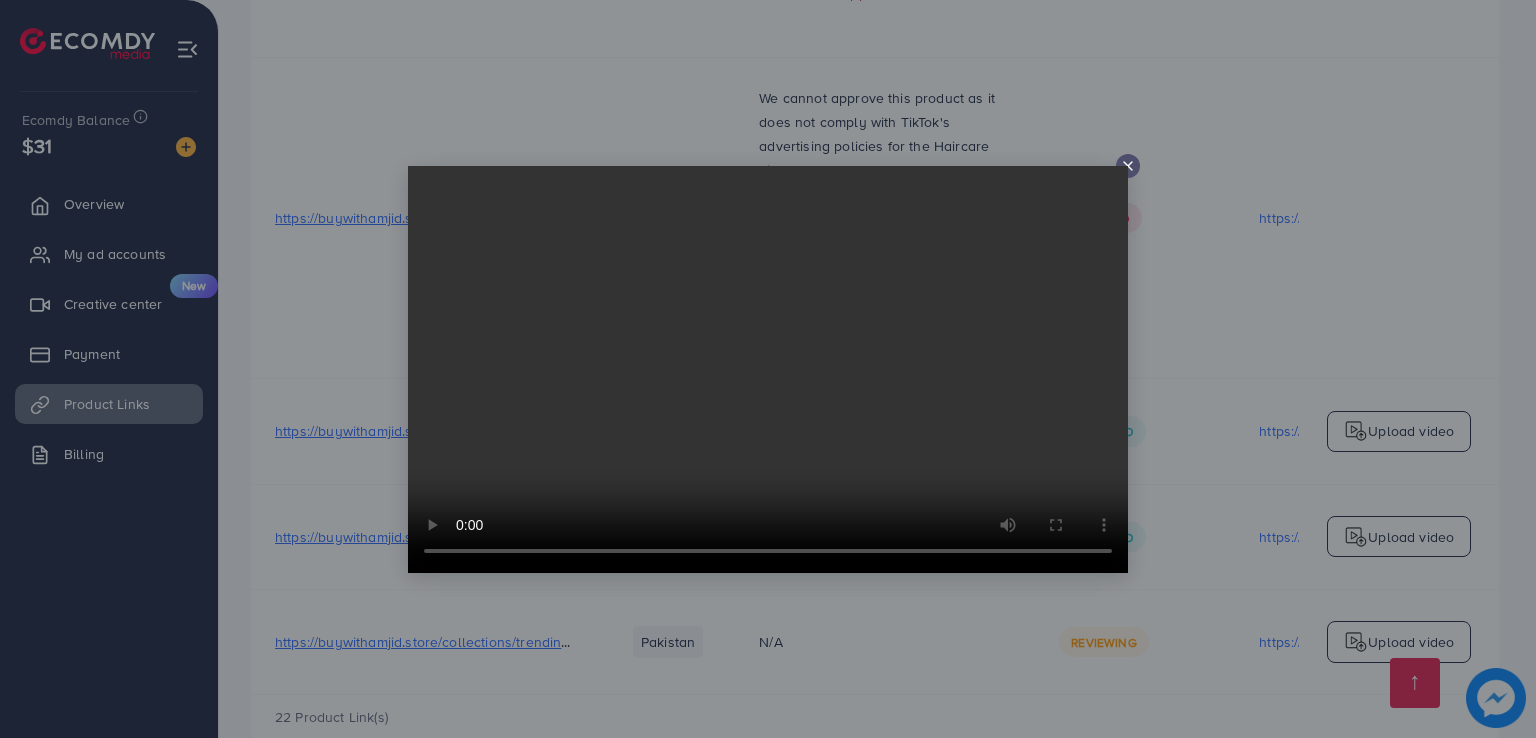 click 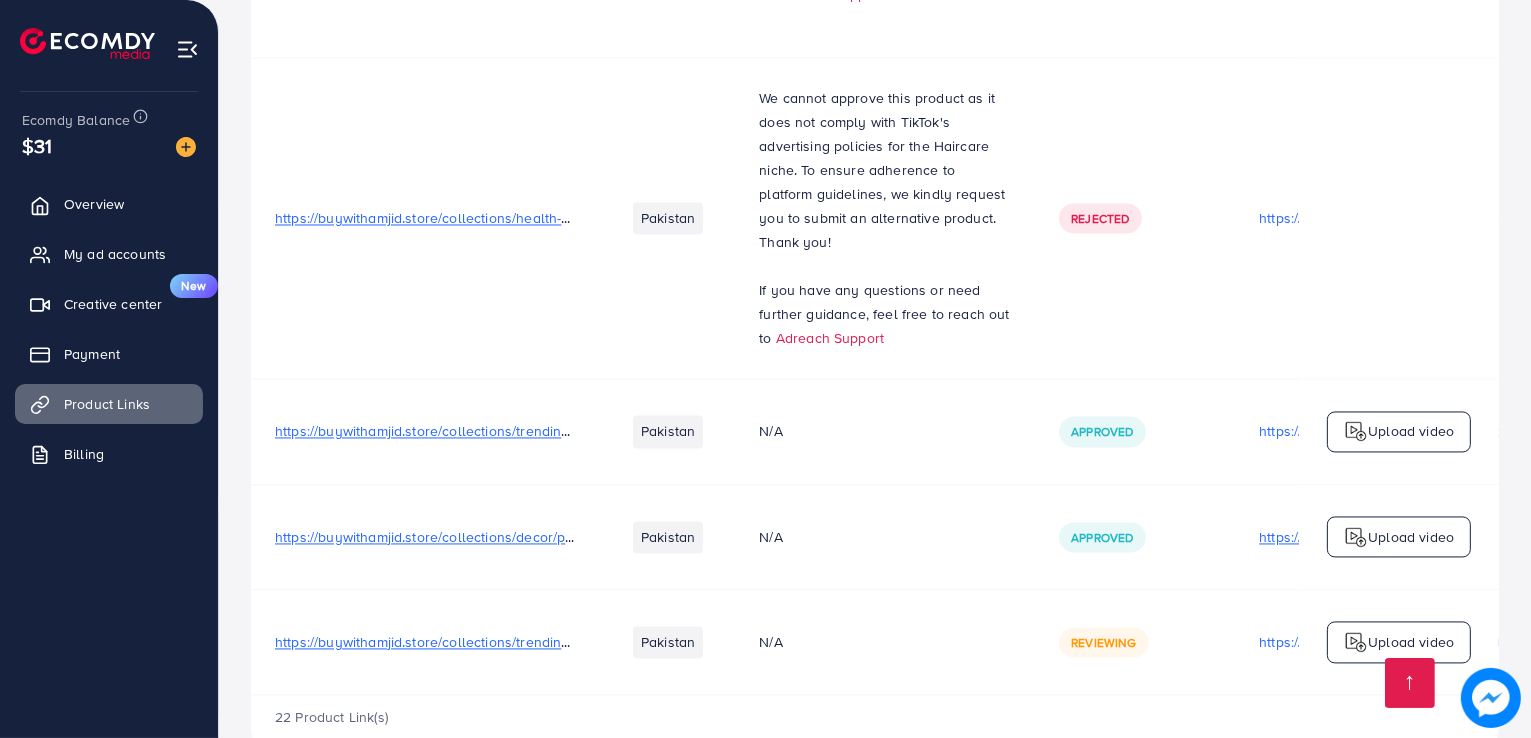click on "https://files.ecomdy.com/videos/0a086206-a2d9-4366-b67f-9f4b284ca1dd-1753942739741.mp4" at bounding box center [1385, 537] 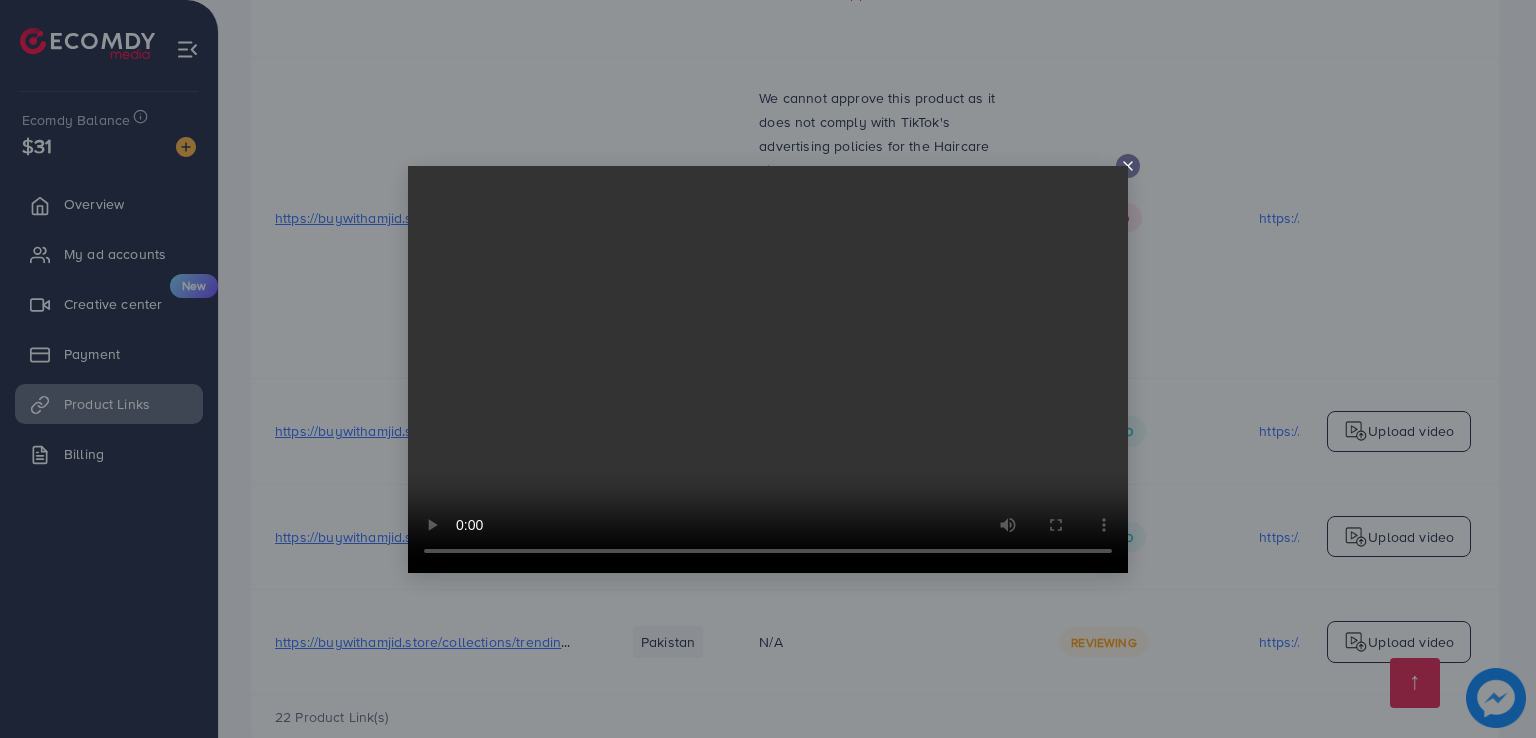 click 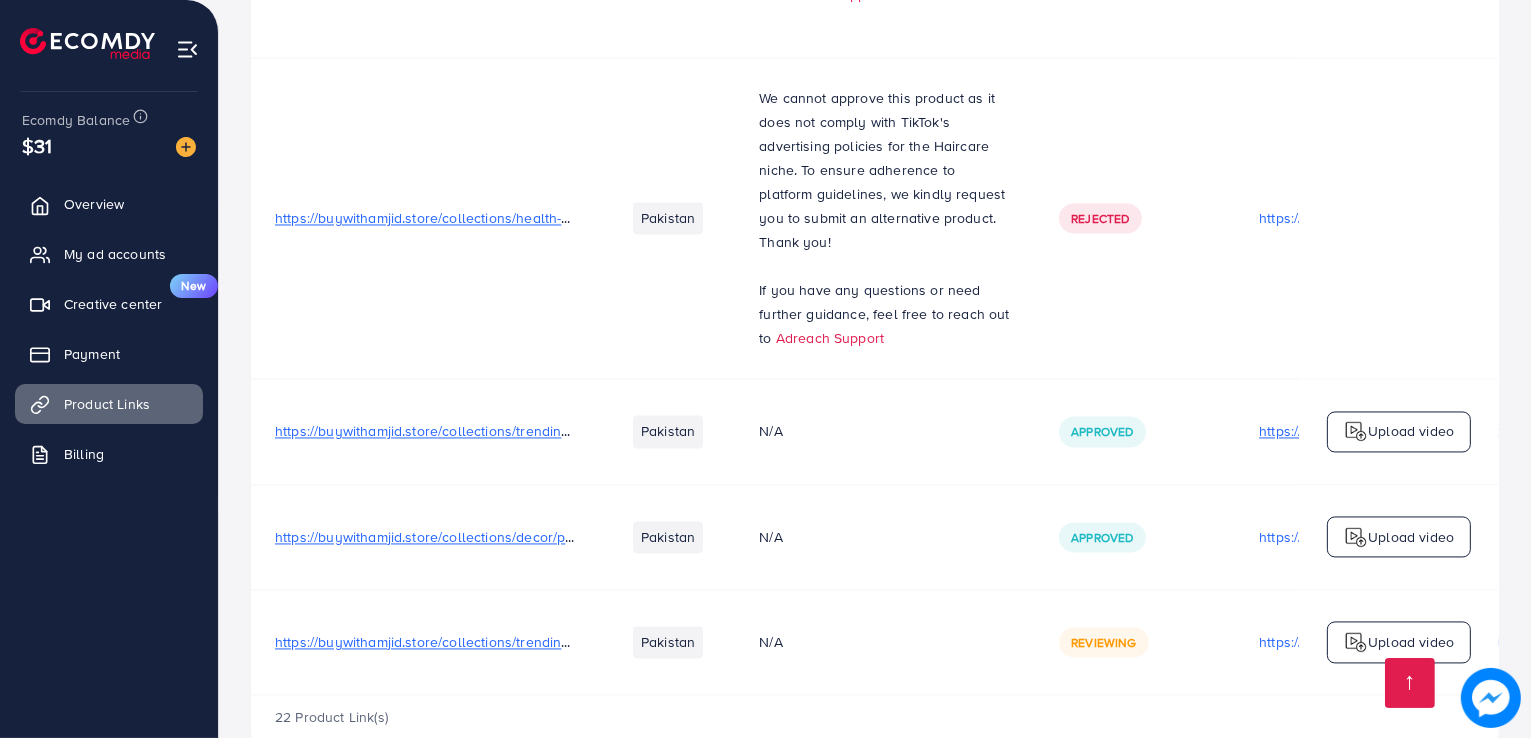 click on "https://files.ecomdy.com/videos/dcd5c853-0f7b-4570-824f-f3822e51ef0e-1753809148346.mp4" at bounding box center [1385, 431] 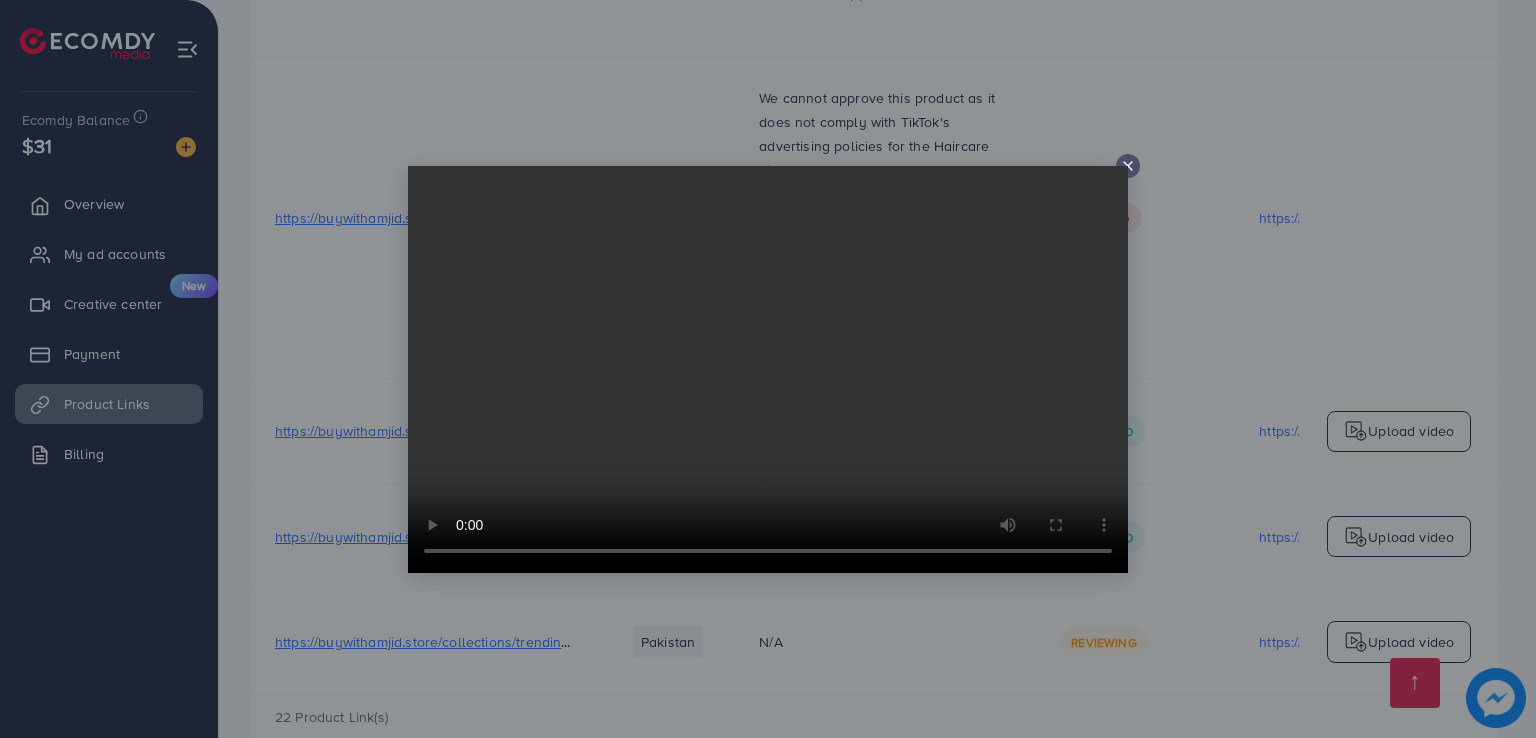 click at bounding box center [768, 369] 